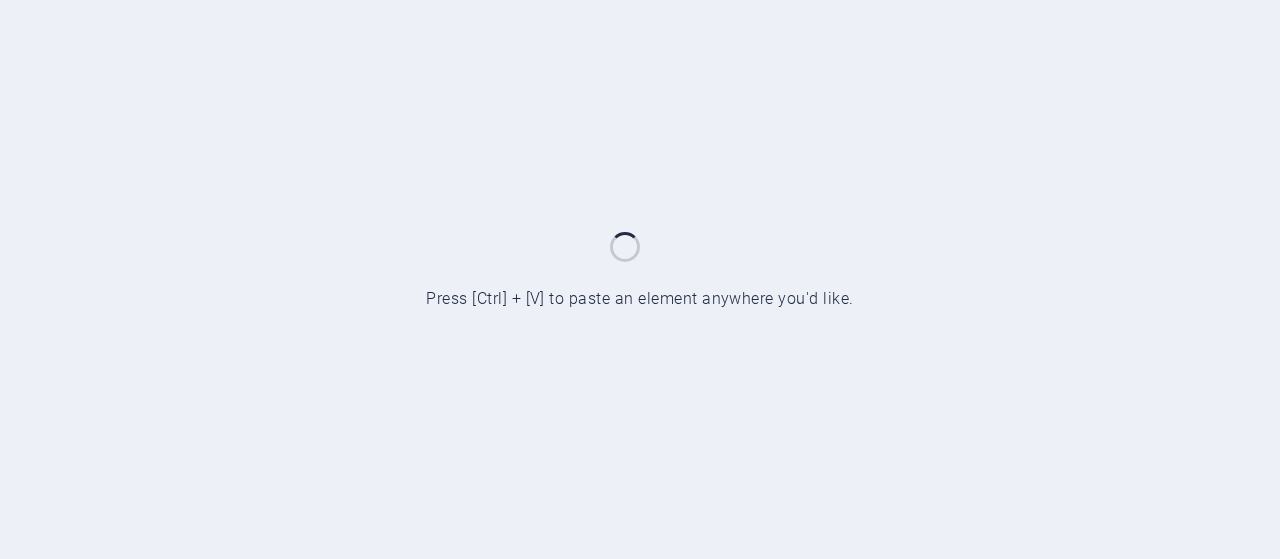 scroll, scrollTop: 0, scrollLeft: 0, axis: both 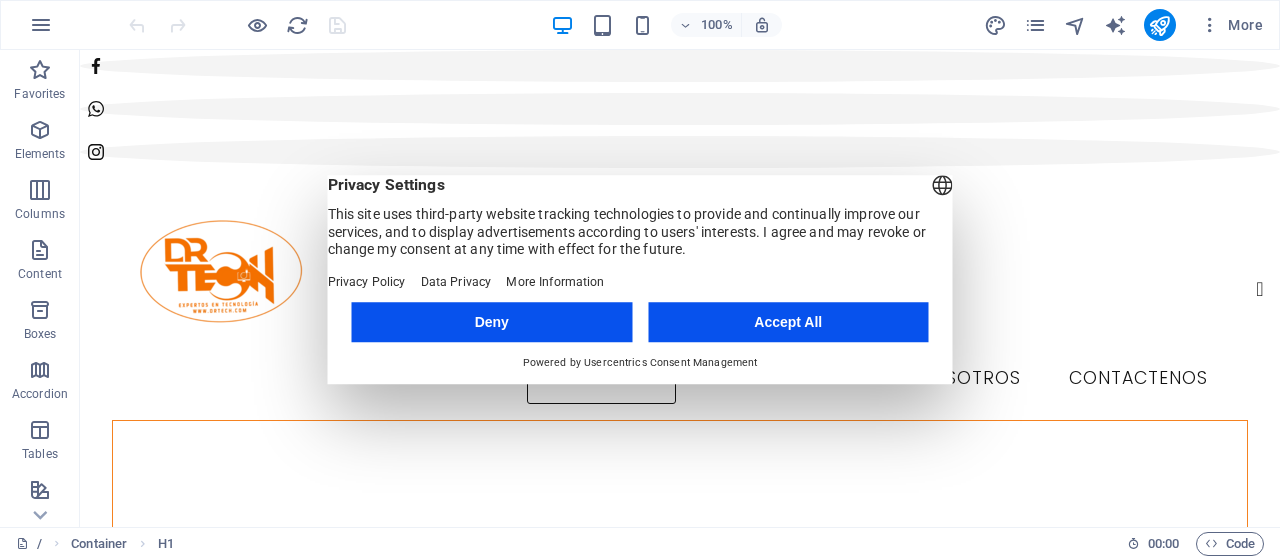click on "Deny" at bounding box center [492, 322] 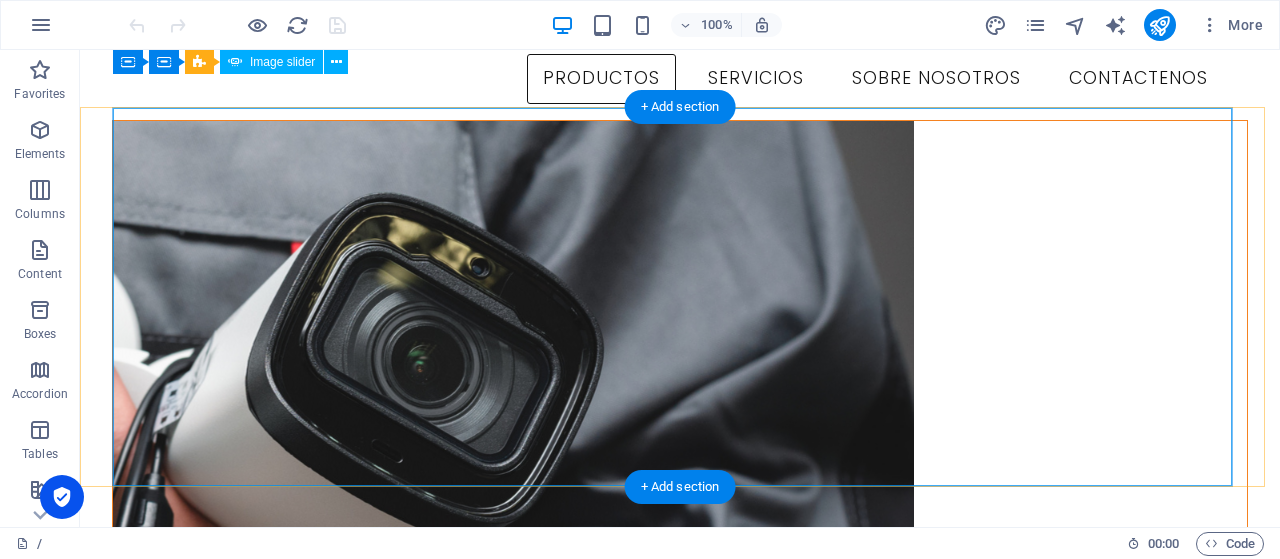 scroll, scrollTop: 0, scrollLeft: 0, axis: both 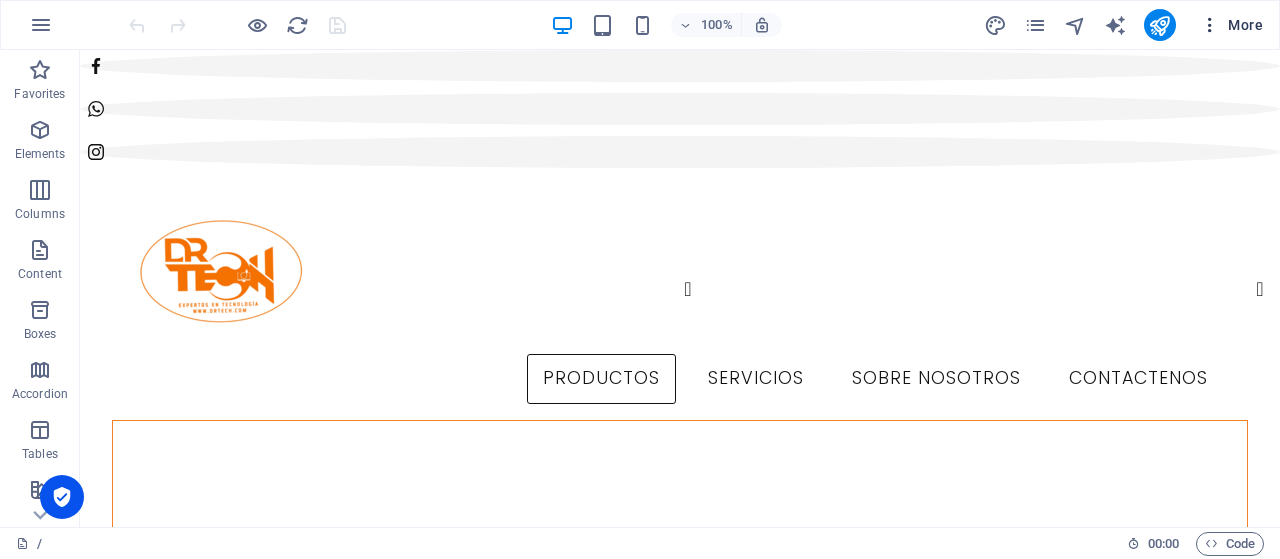click at bounding box center (1210, 25) 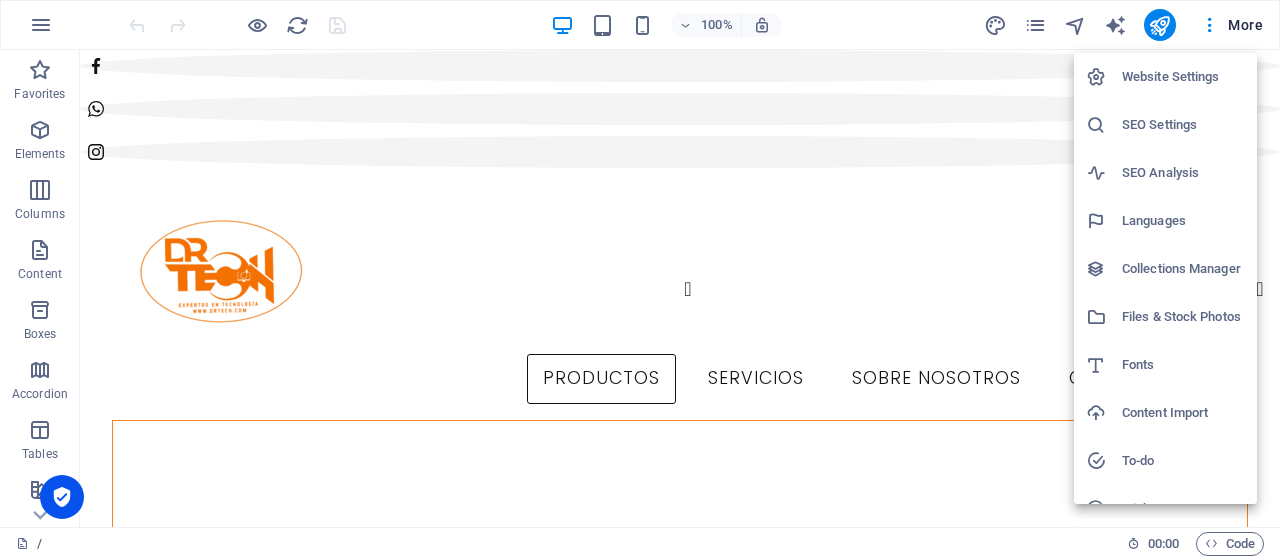 click on "Content Import" at bounding box center [1183, 413] 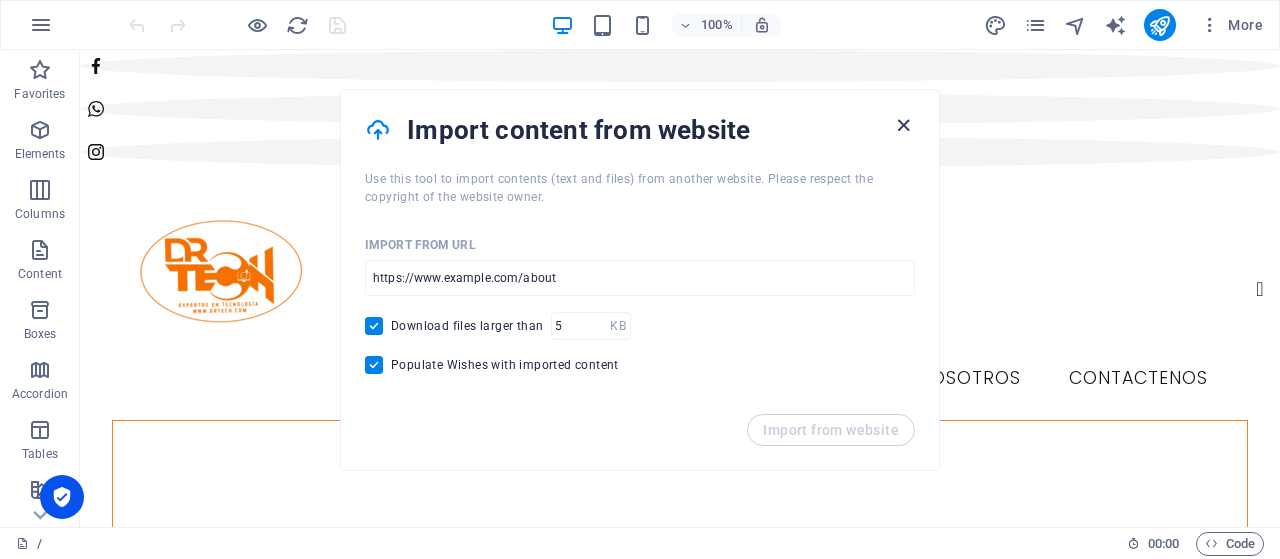 drag, startPoint x: 896, startPoint y: 123, endPoint x: 828, endPoint y: 71, distance: 85.60374 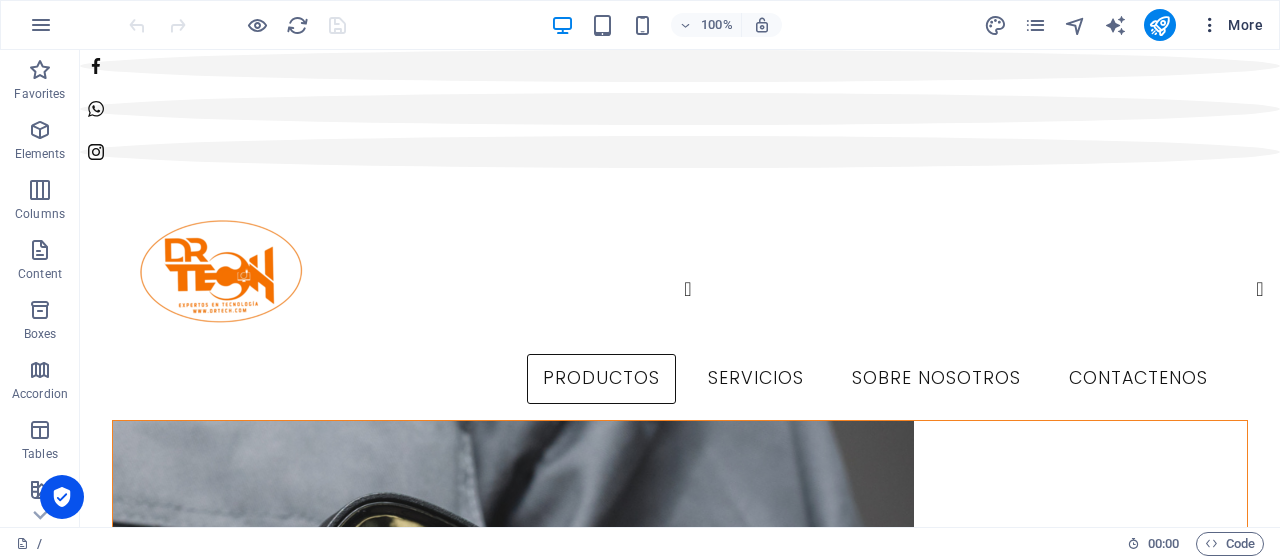 click at bounding box center (1210, 25) 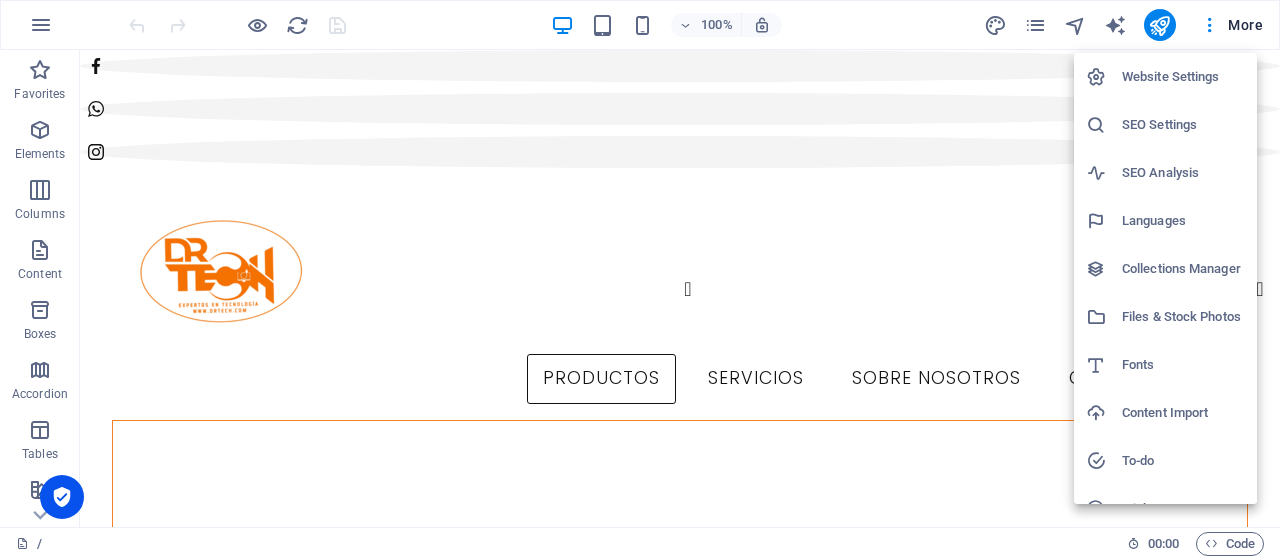 click at bounding box center [640, 279] 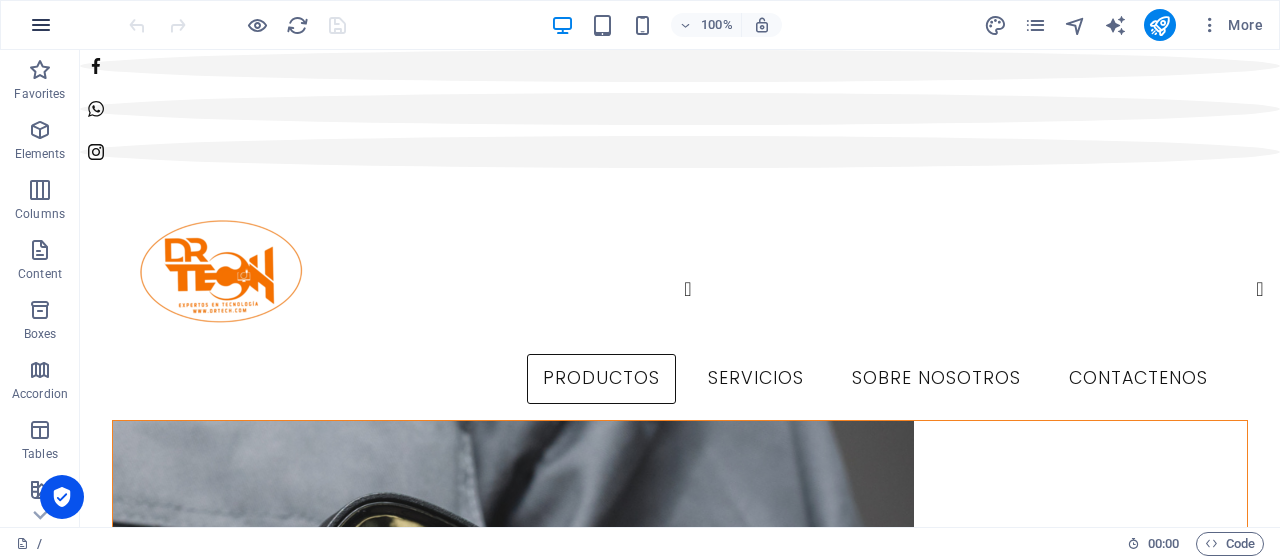 click at bounding box center [41, 25] 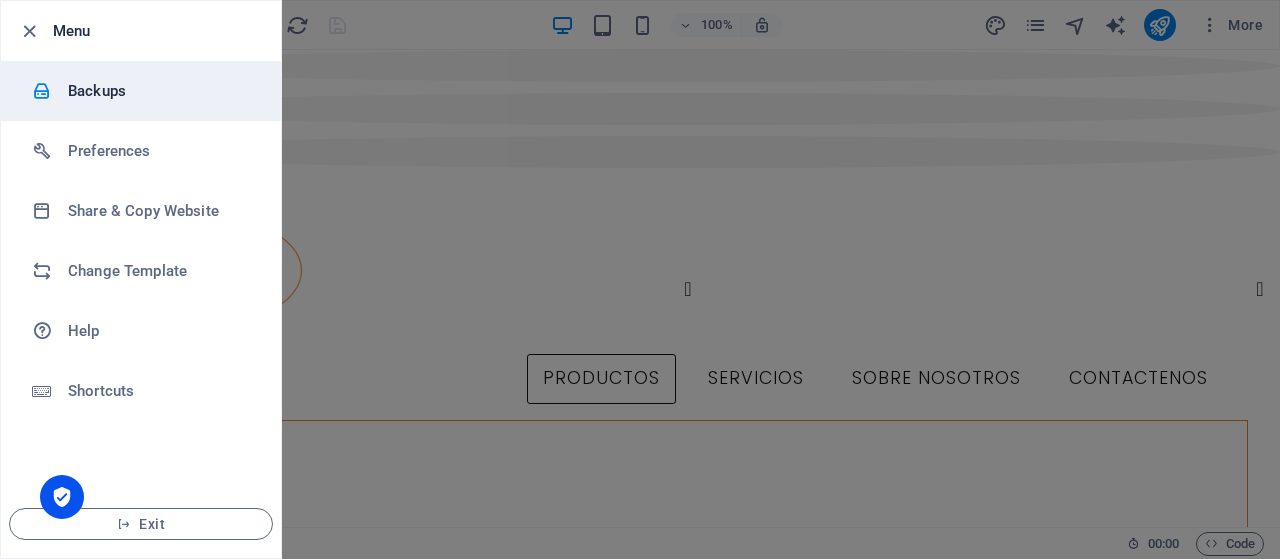 click on "Backups" at bounding box center [160, 91] 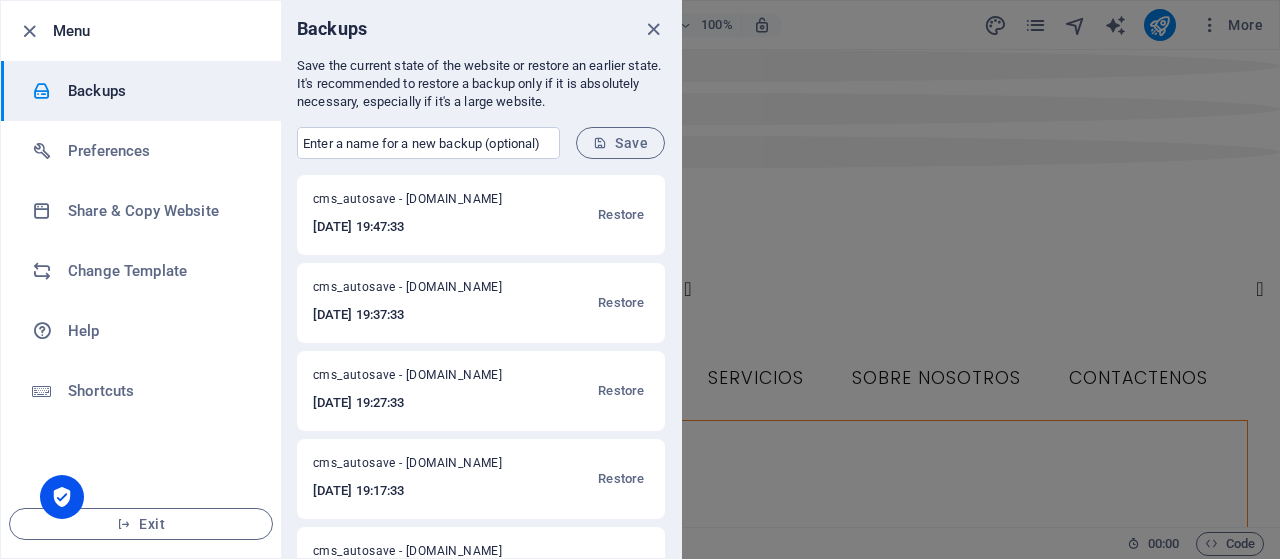 drag, startPoint x: 343, startPoint y: 67, endPoint x: 493, endPoint y: 67, distance: 150 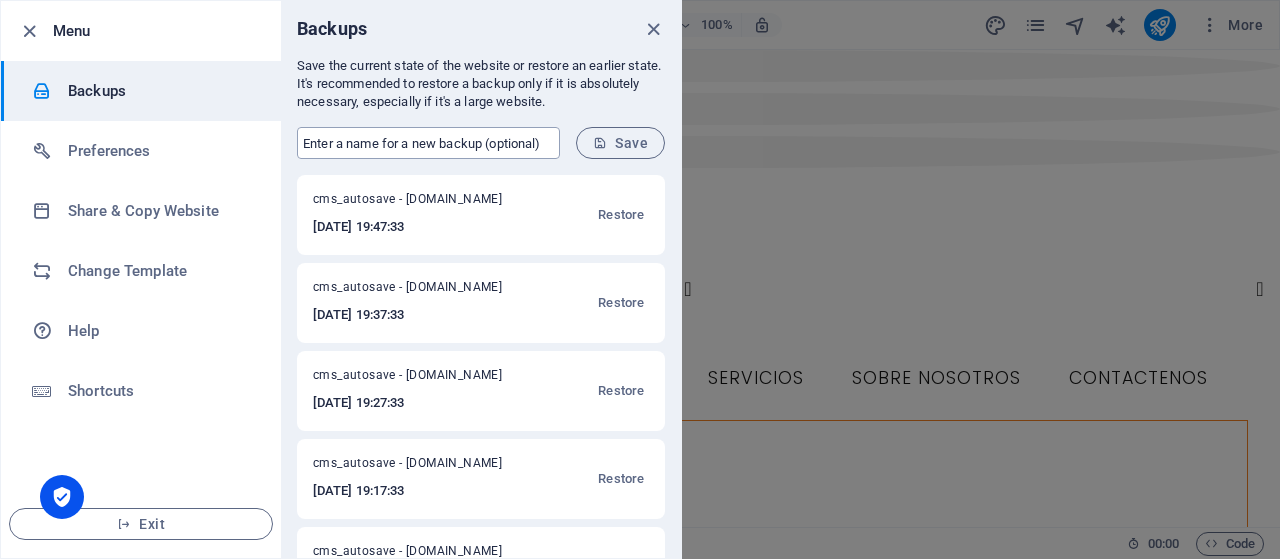 click at bounding box center [428, 143] 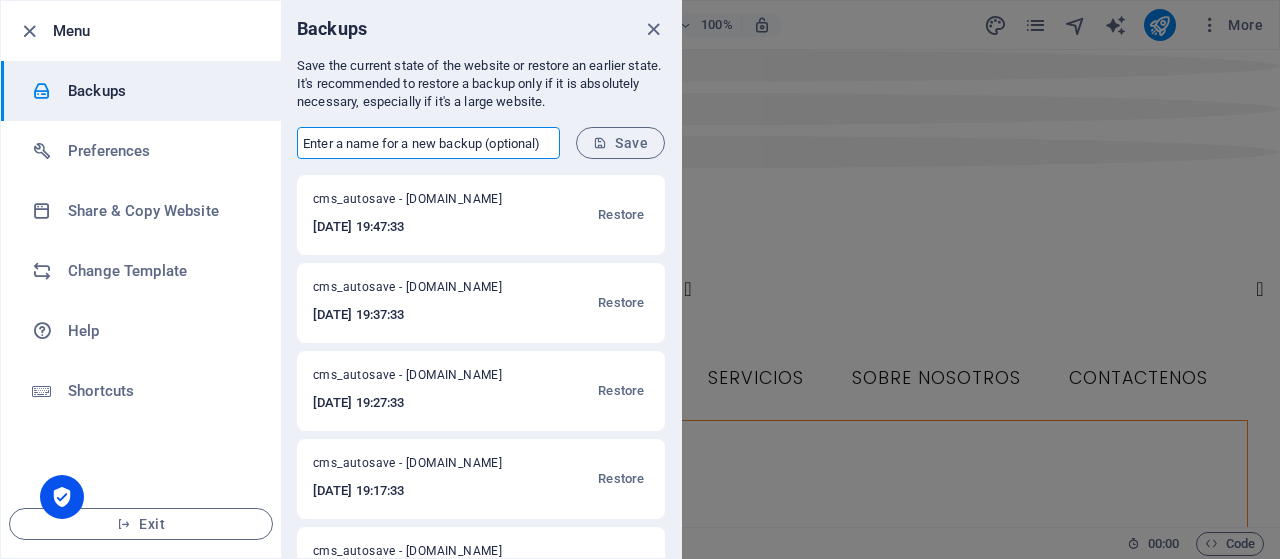 click on "2025-05-08 19:47:33" at bounding box center [420, 227] 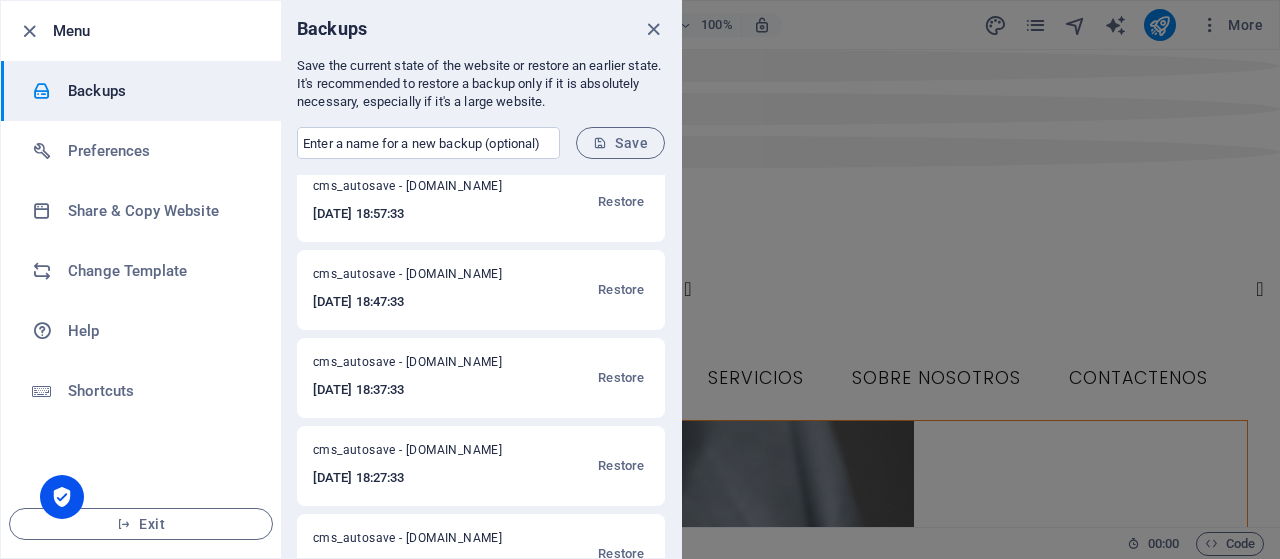 scroll, scrollTop: 0, scrollLeft: 0, axis: both 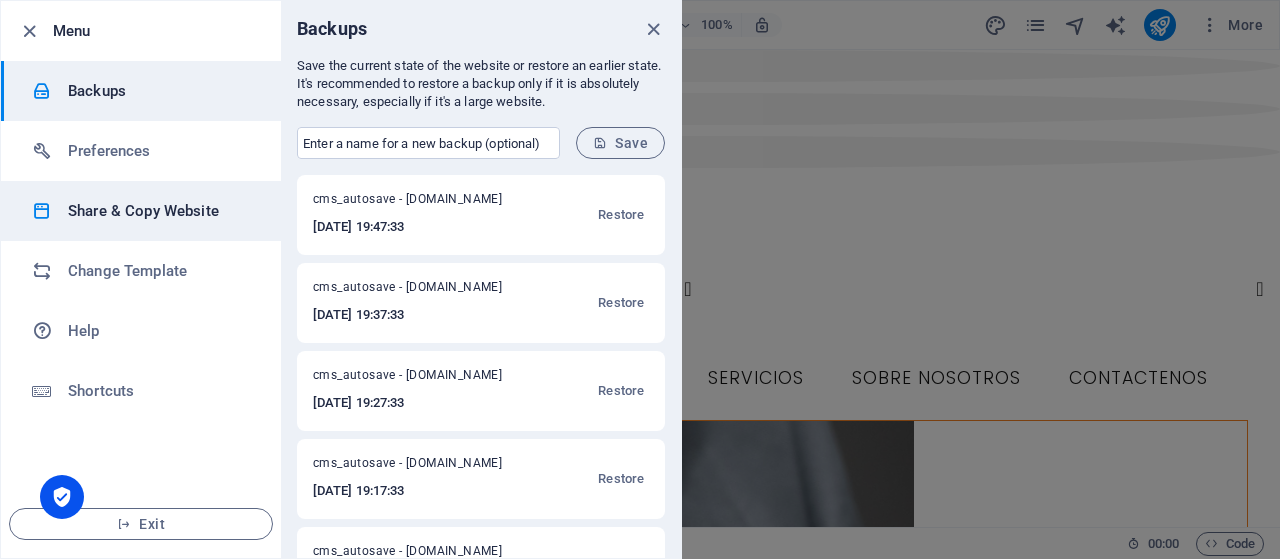click on "Share & Copy Website" at bounding box center (160, 211) 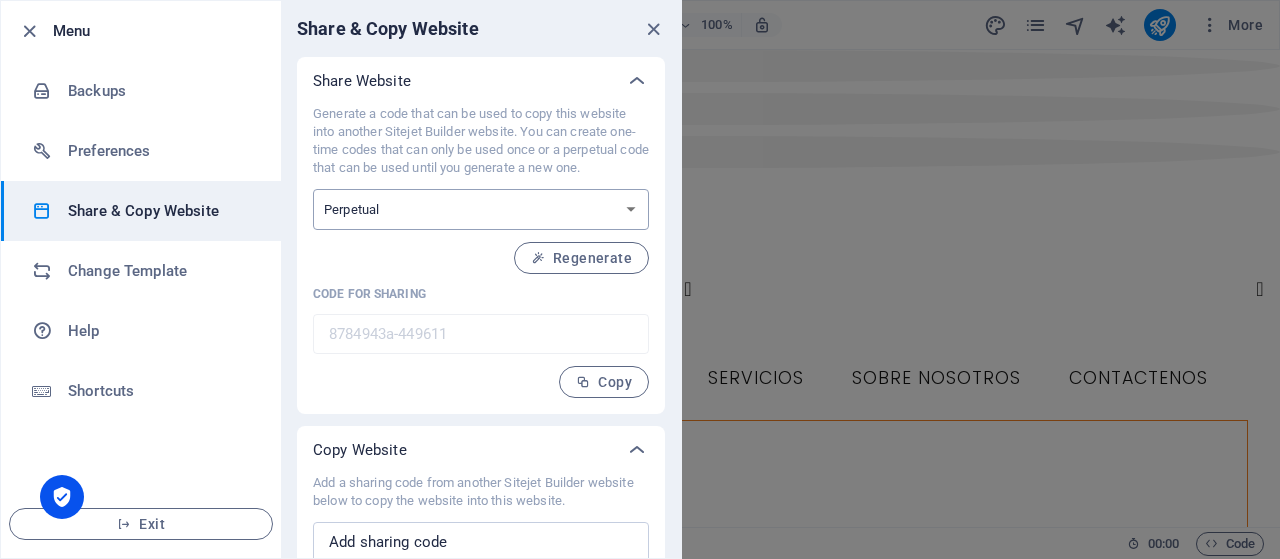 click on "One-time Perpetual" at bounding box center (481, 209) 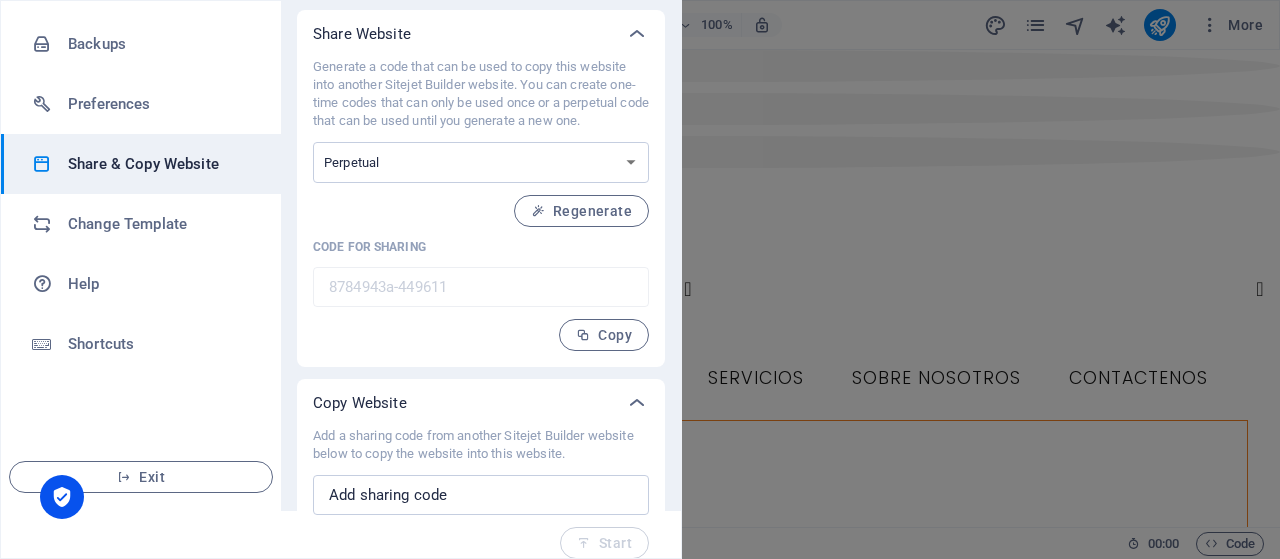 scroll, scrollTop: 64, scrollLeft: 0, axis: vertical 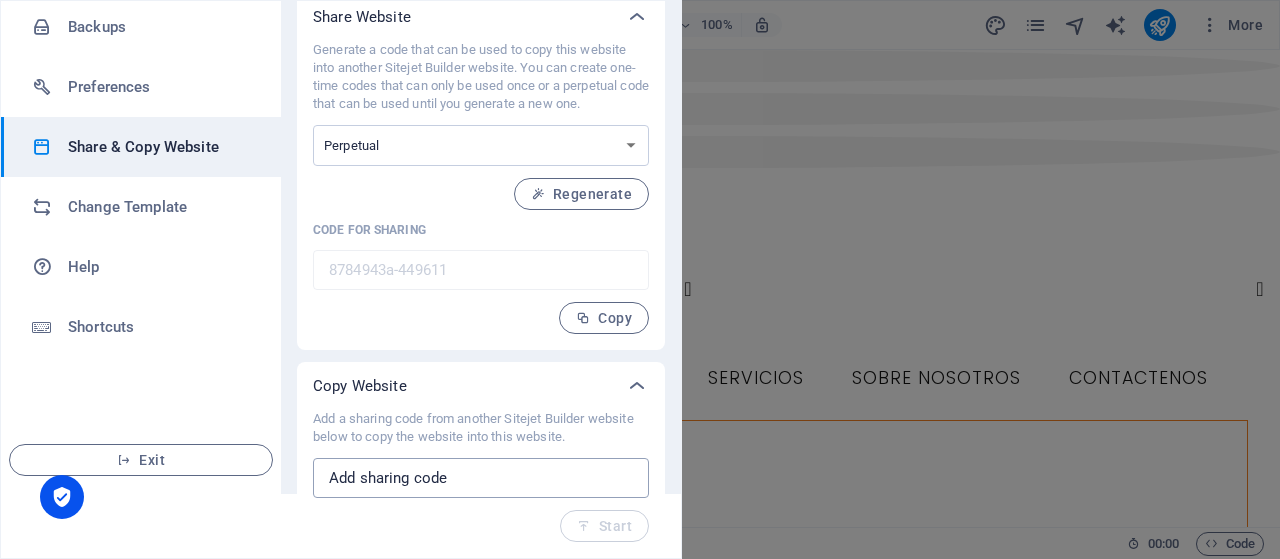 click at bounding box center (481, 478) 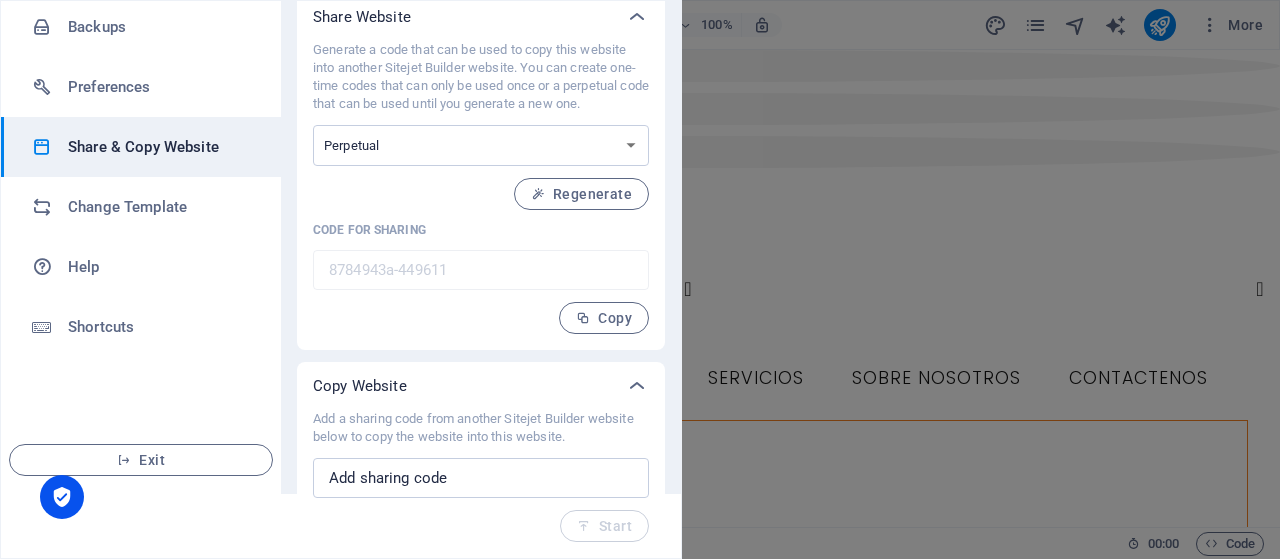drag, startPoint x: 316, startPoint y: 417, endPoint x: 573, endPoint y: 436, distance: 257.7014 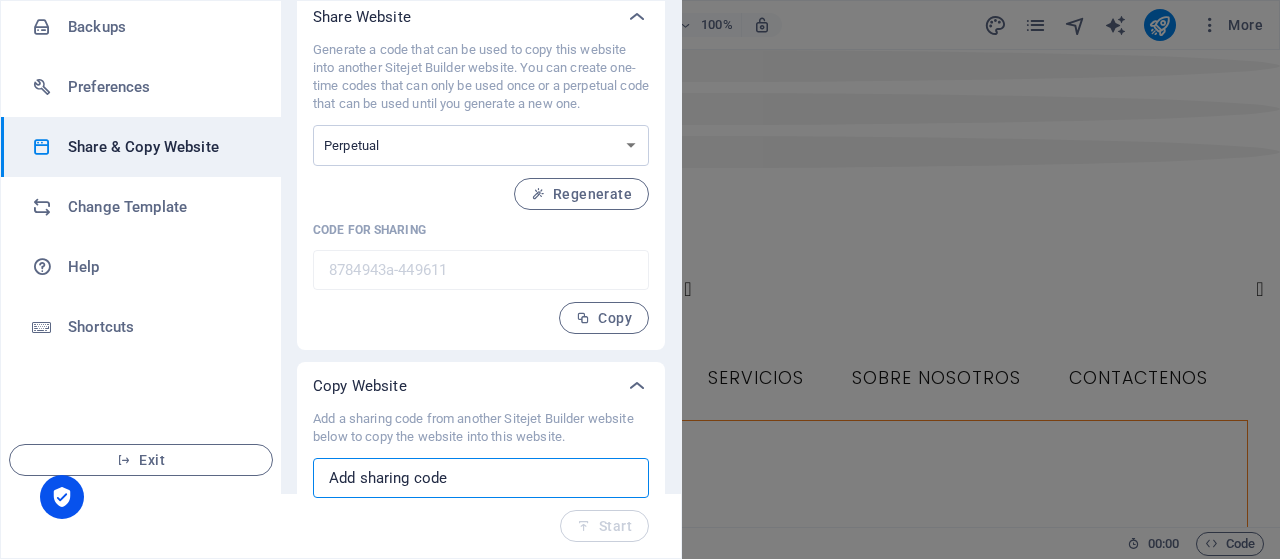 click at bounding box center (481, 478) 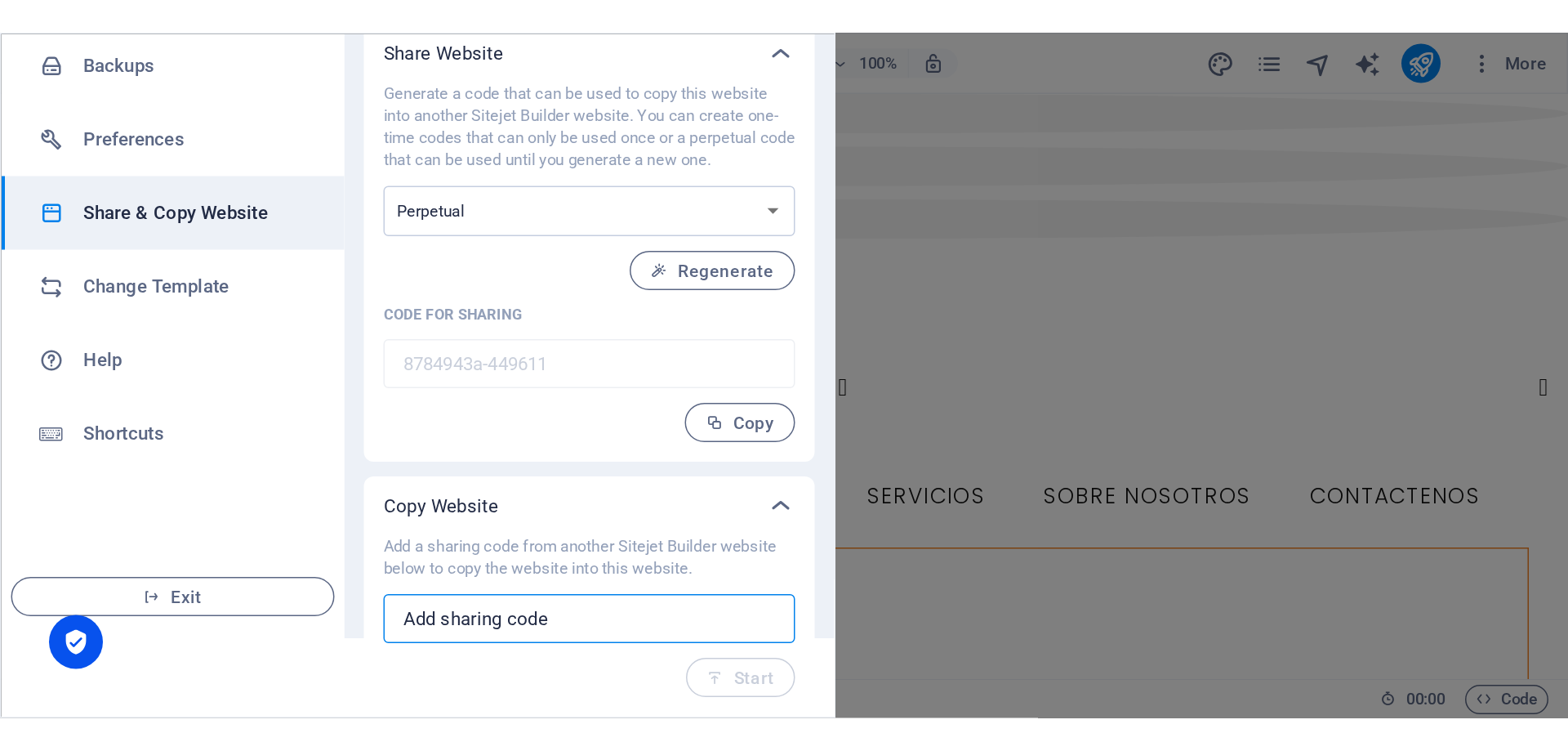 scroll, scrollTop: 0, scrollLeft: 0, axis: both 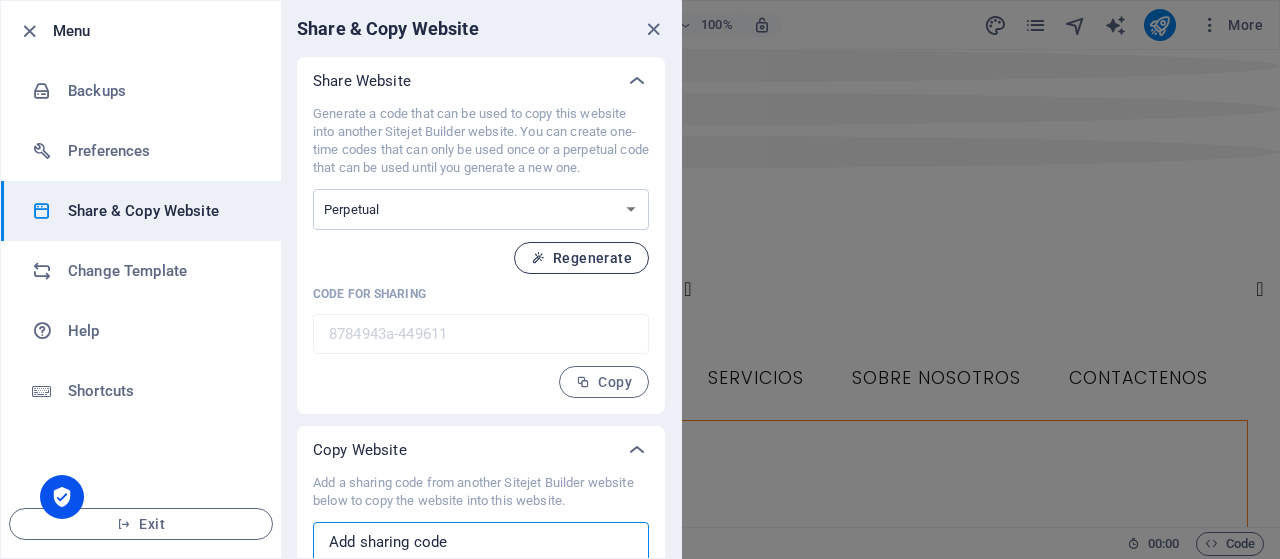 click on "Regenerate" at bounding box center [581, 258] 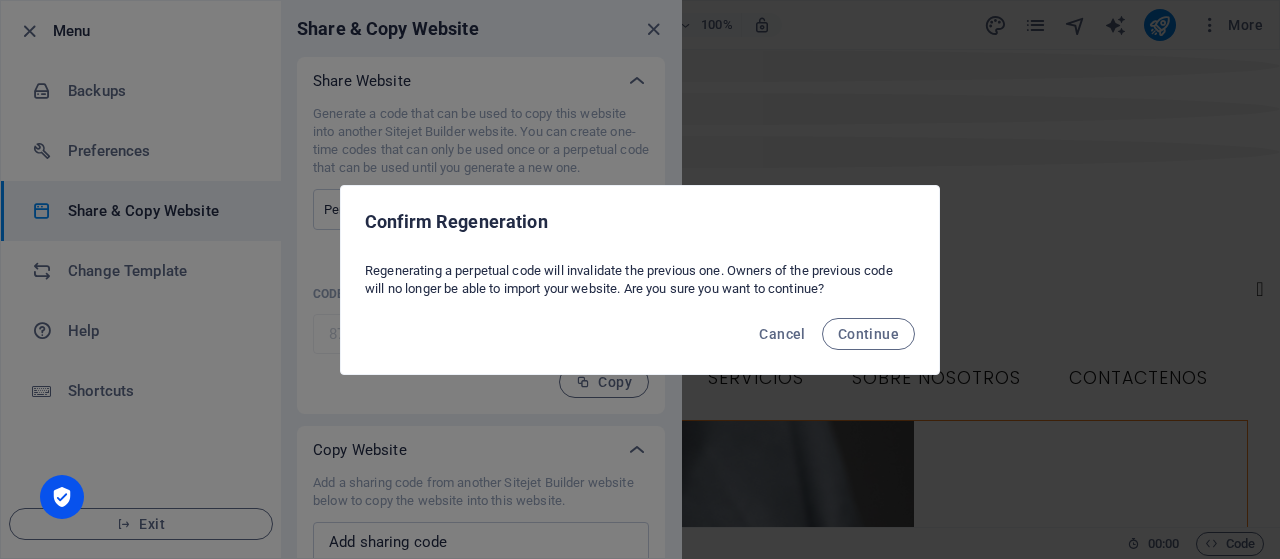 drag, startPoint x: 401, startPoint y: 264, endPoint x: 759, endPoint y: 270, distance: 358.05026 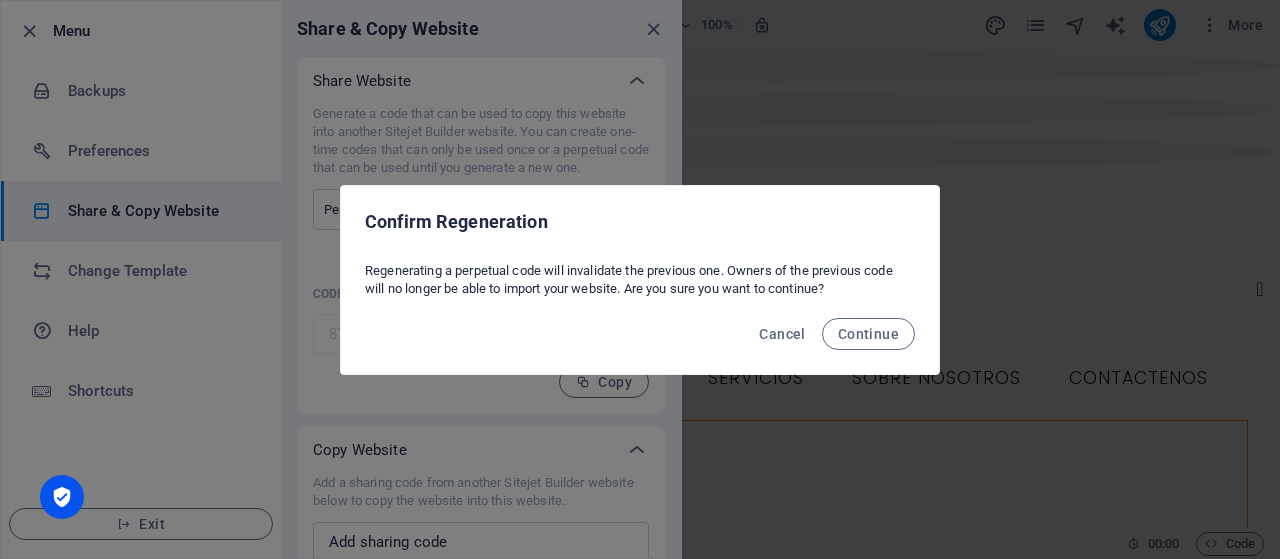 drag, startPoint x: 702, startPoint y: 261, endPoint x: 834, endPoint y: 296, distance: 136.56134 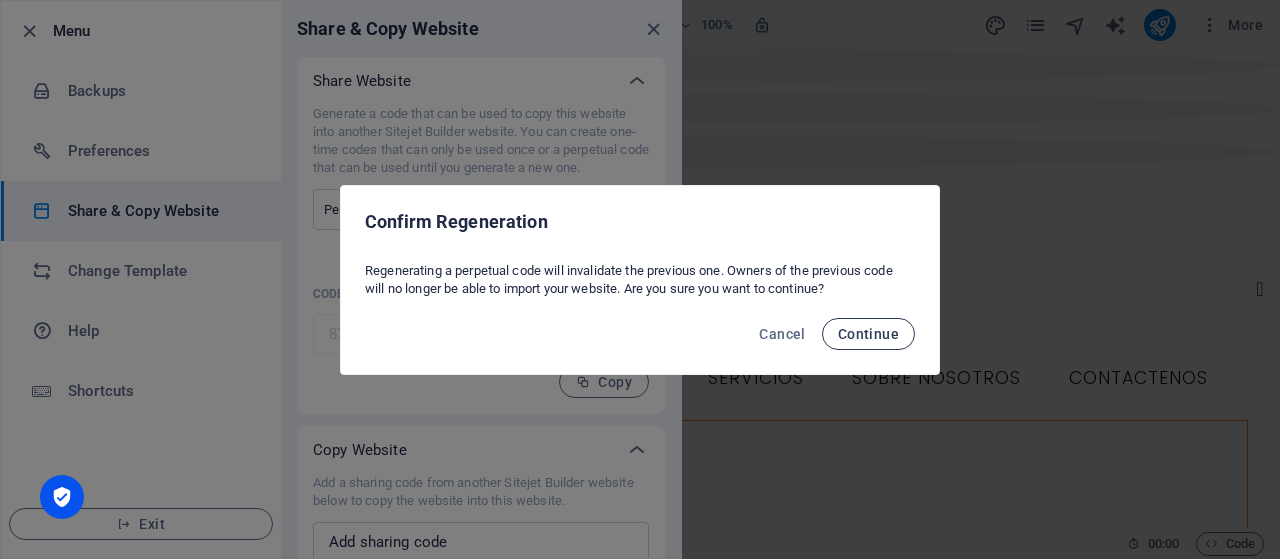 click on "Continue" at bounding box center (868, 334) 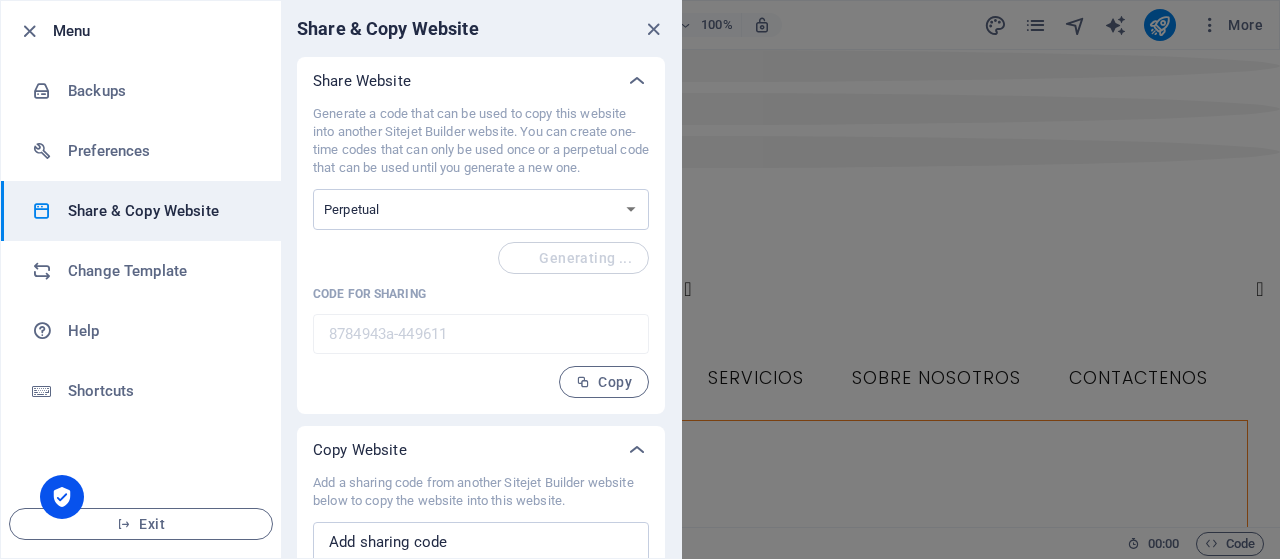 type on "f5b1a1a7-449611" 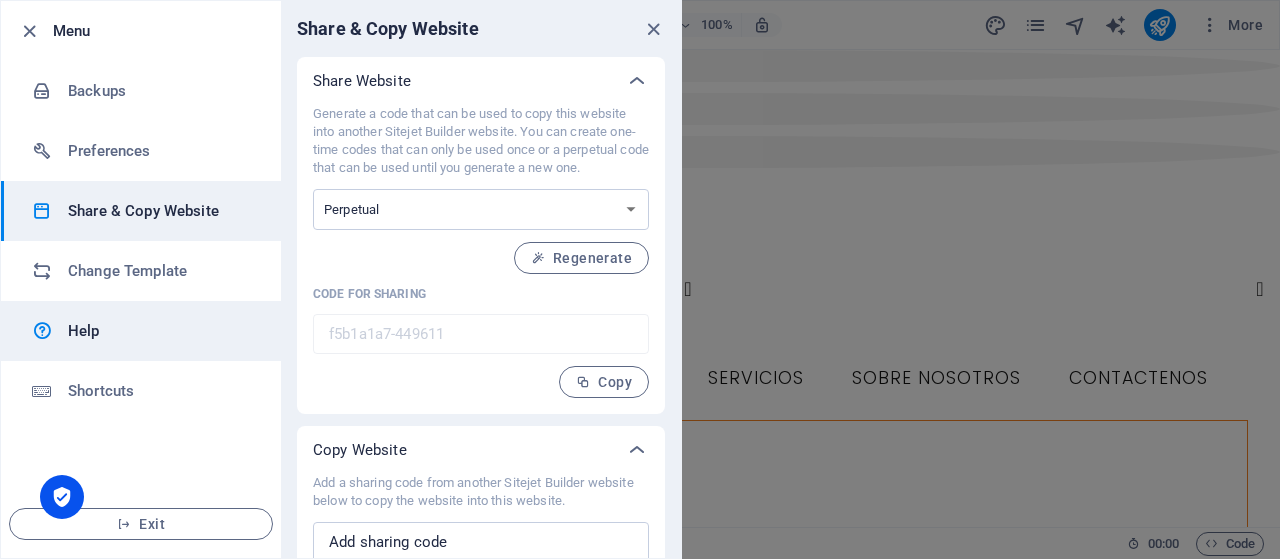 click on "Menu Backups Preferences Share & Copy Website Change Template Help Shortcuts Exit Share & Copy Website Share Website Generate a code that can be used to copy this website into another Sitejet Builder website. You can create one-time codes that can only be used once or a perpetual code that can be used until you generate a new one. One-time Perpetual Regenerate Code for sharing f5b1a1a7-449611 ​ Copy Copy Website Add a sharing code from another Sitejet Builder website below to copy the website into this website. ​ Start" at bounding box center (341, 279) 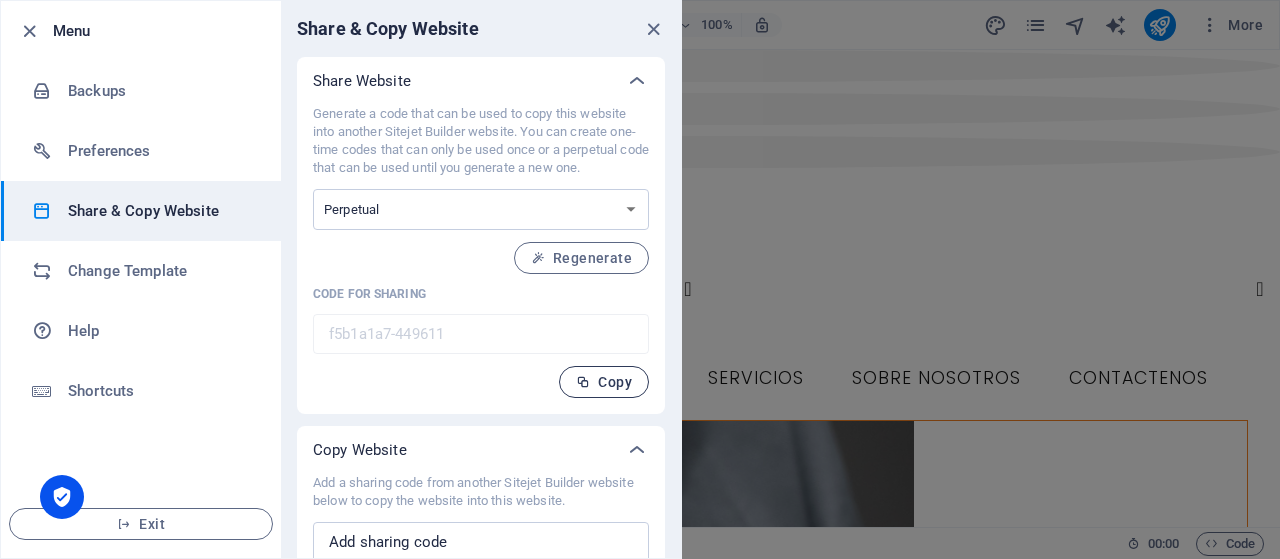 click on "Copy" at bounding box center [604, 382] 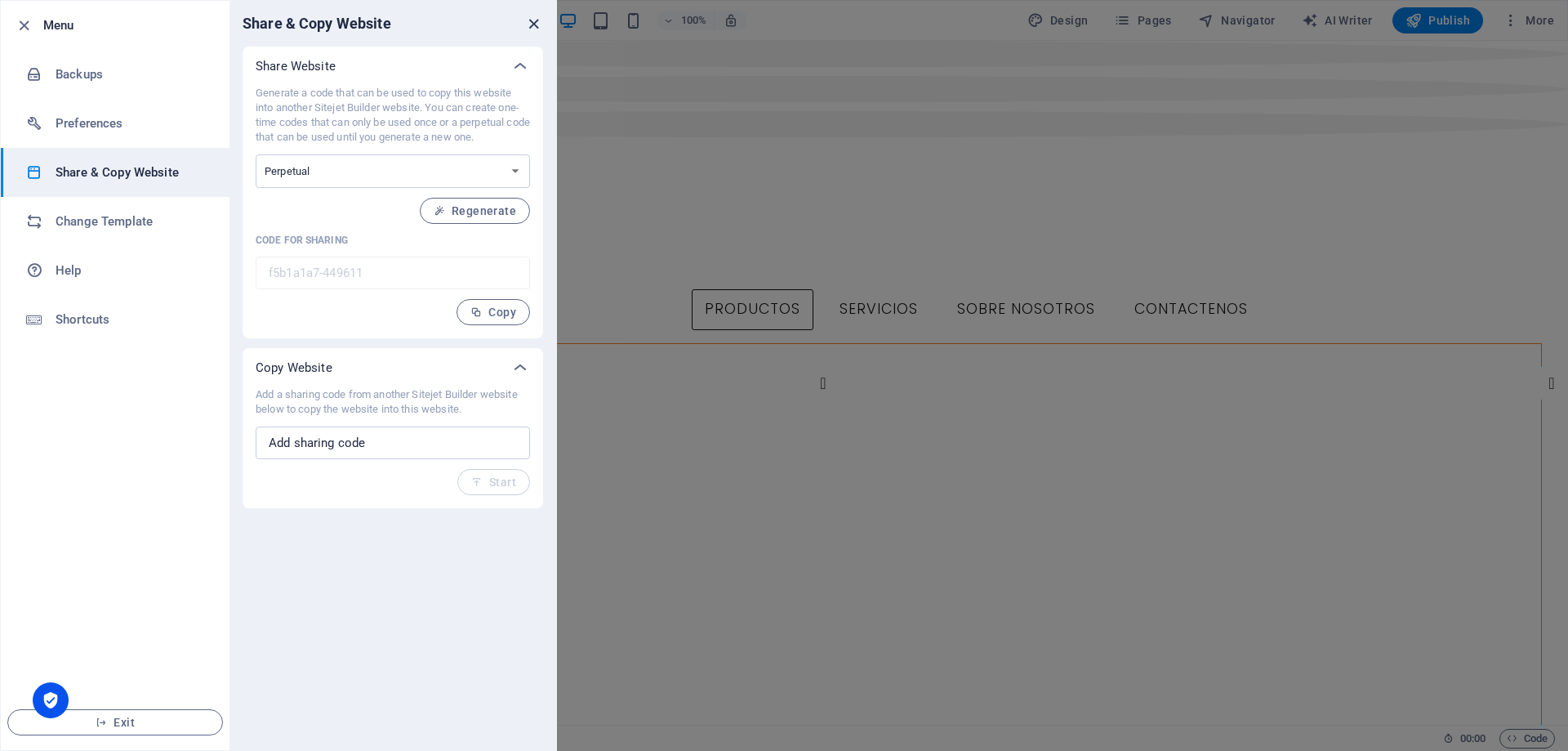click at bounding box center (533, 24) 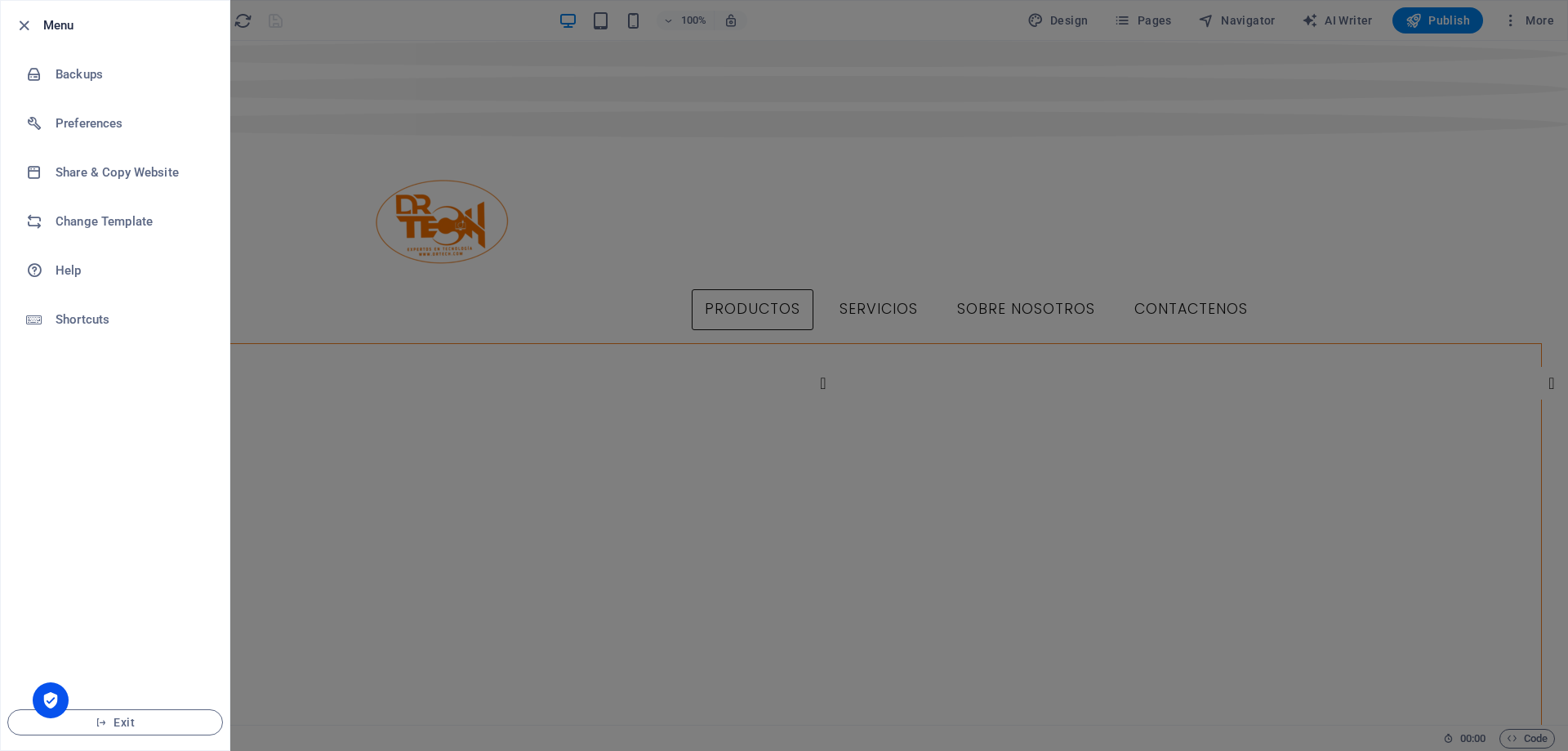 click at bounding box center (784, 375) 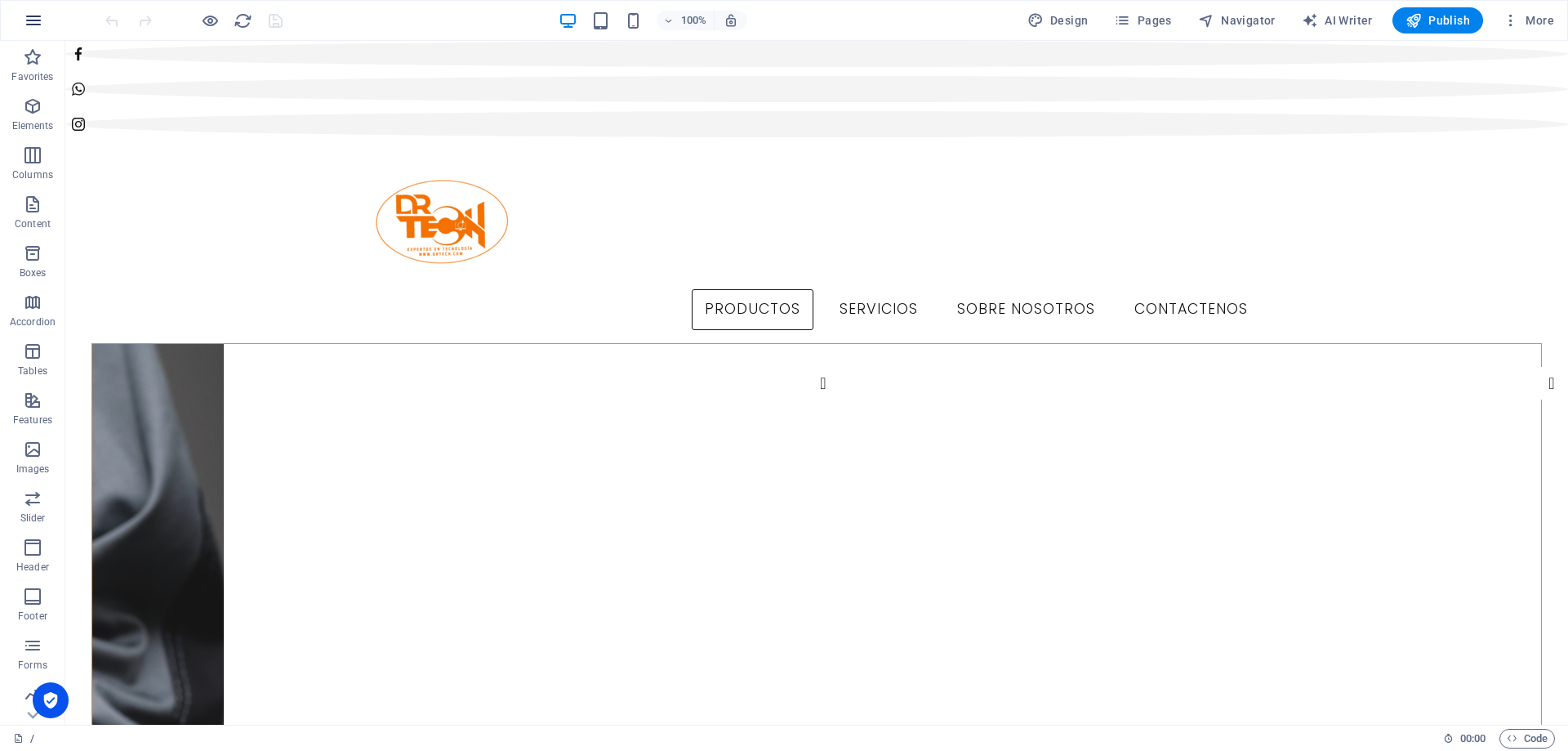 click at bounding box center [33, 20] 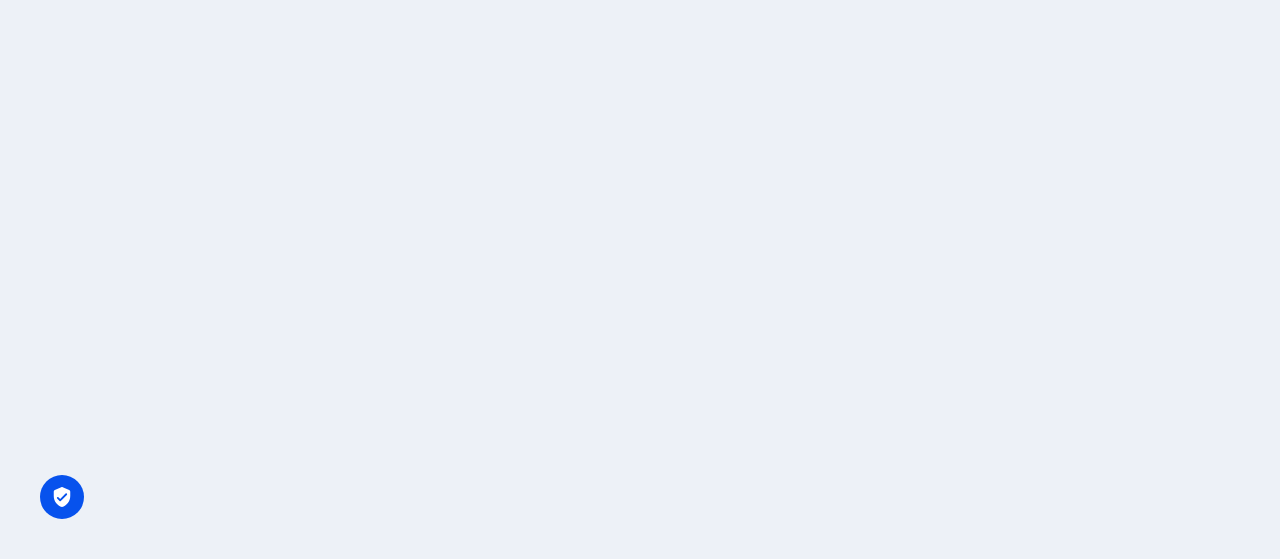 scroll, scrollTop: 0, scrollLeft: 0, axis: both 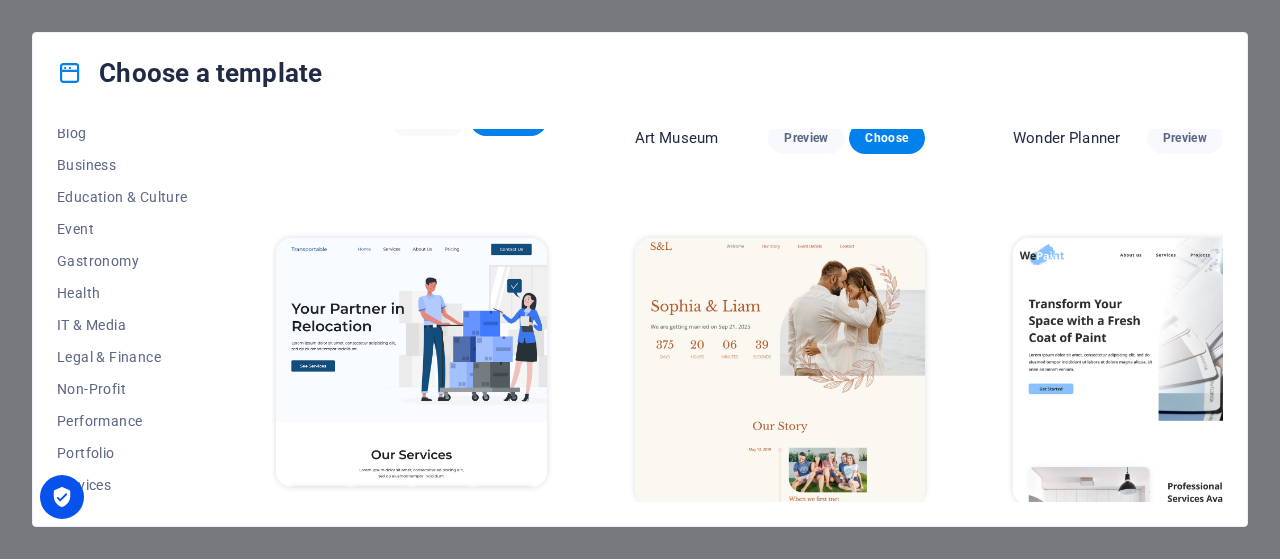 click at bounding box center (62, 497) 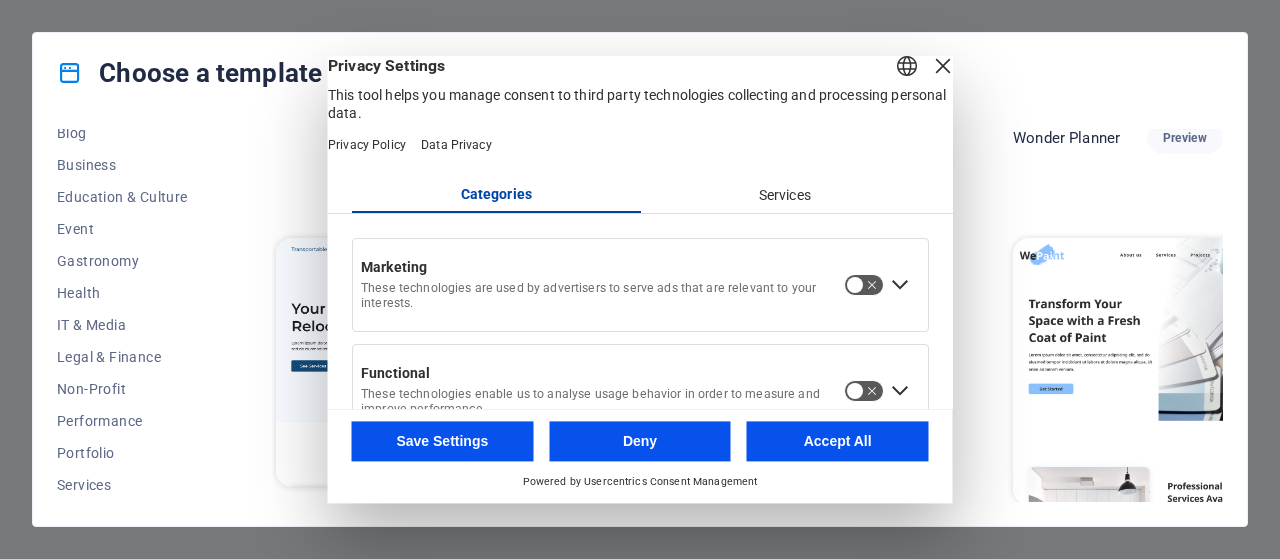click at bounding box center (943, 66) 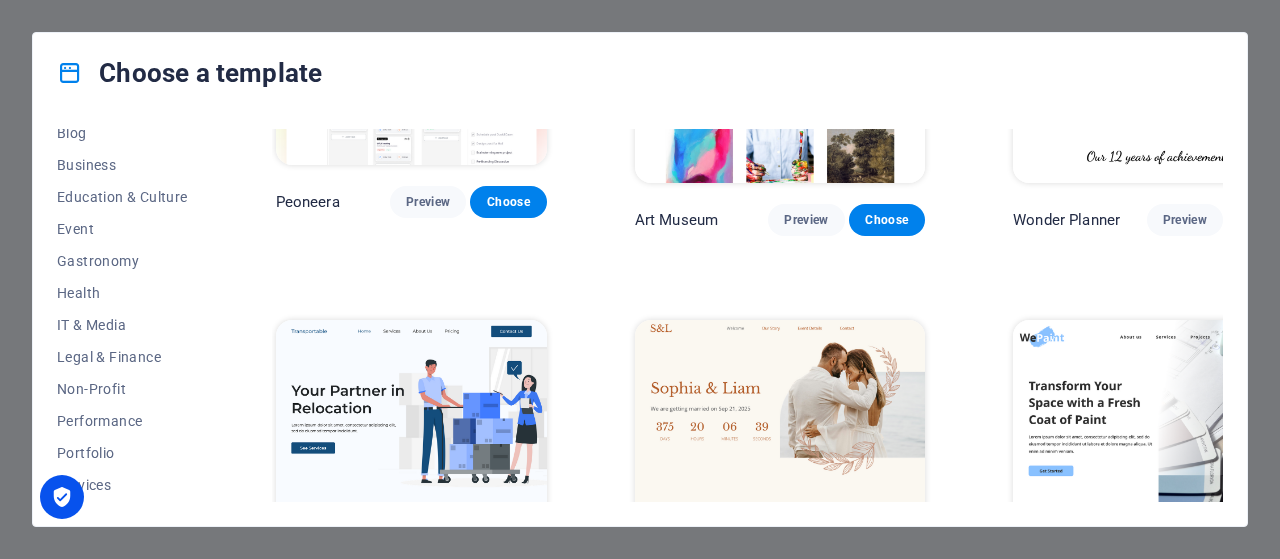 scroll, scrollTop: 0, scrollLeft: 0, axis: both 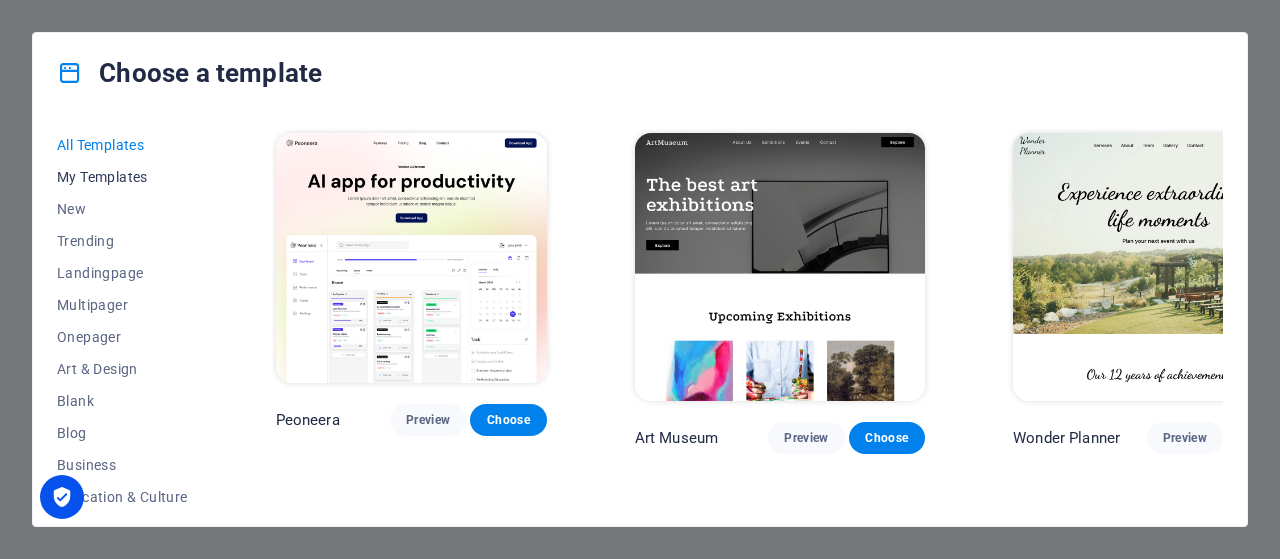 click on "My Templates" at bounding box center (122, 177) 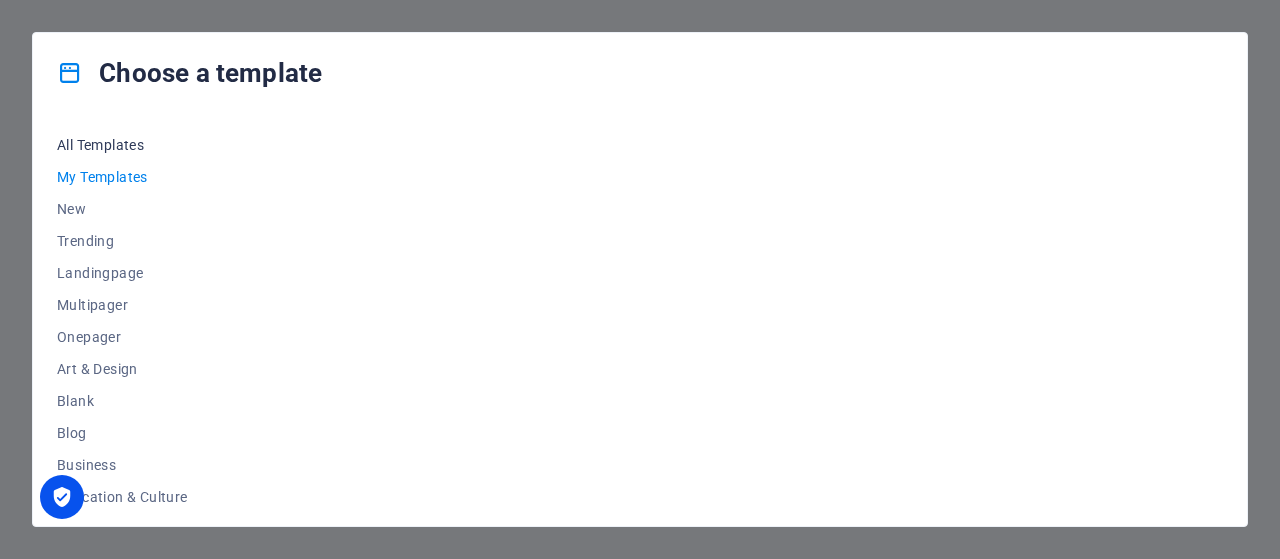 click on "All Templates" at bounding box center (122, 145) 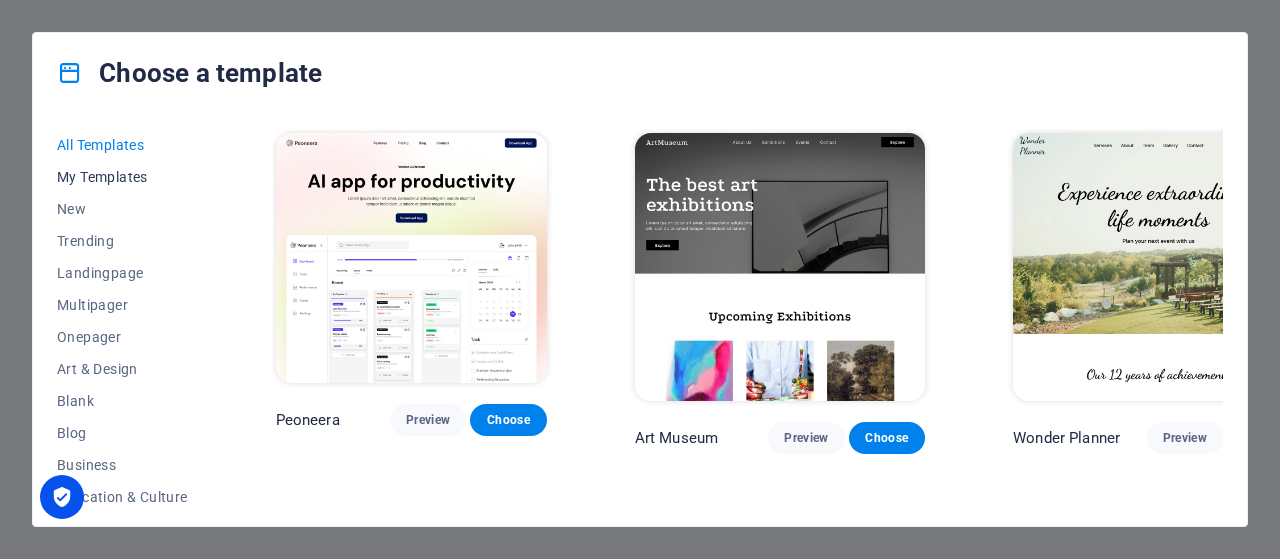 click on "My Templates" at bounding box center [122, 177] 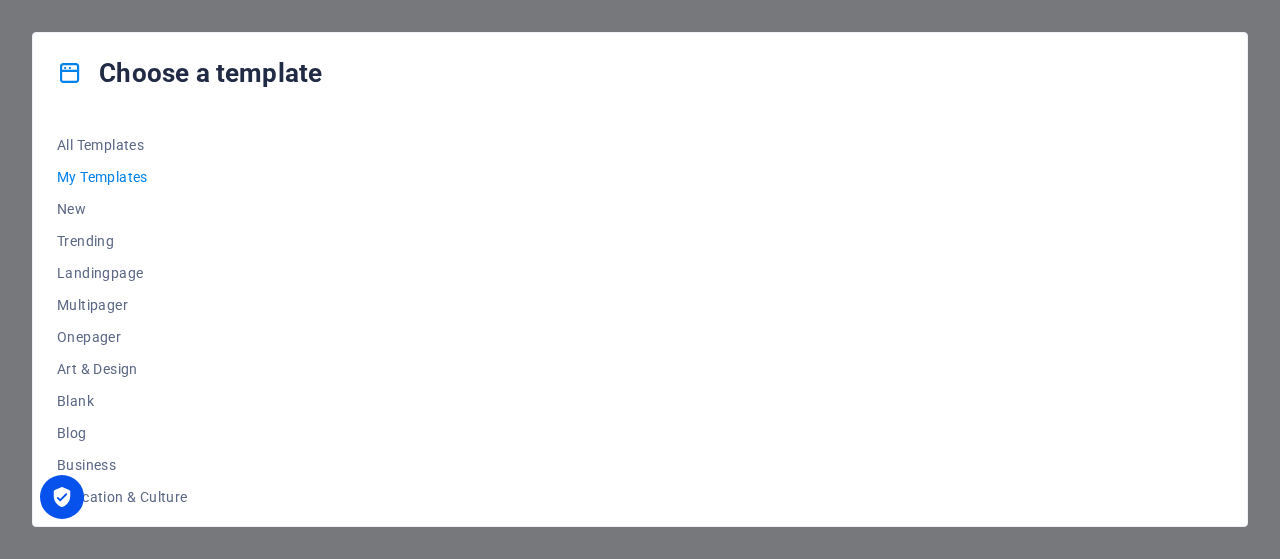 click on "Choose a template All Templates My Templates New Trending Landingpage Multipager Onepager Art & Design Blank Blog Business Education & Culture Event Gastronomy Health IT & Media Legal & Finance Non-Profit Performance Portfolio Services Sports & Beauty Trades Travel Wireframe" at bounding box center [640, 279] 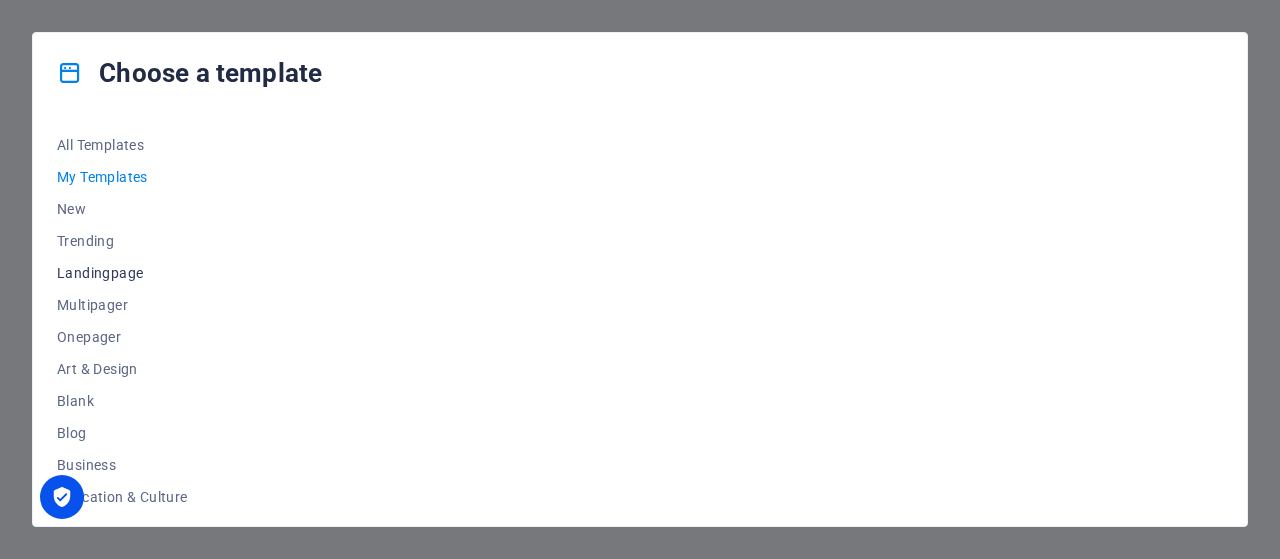 click on "Landingpage" at bounding box center (122, 273) 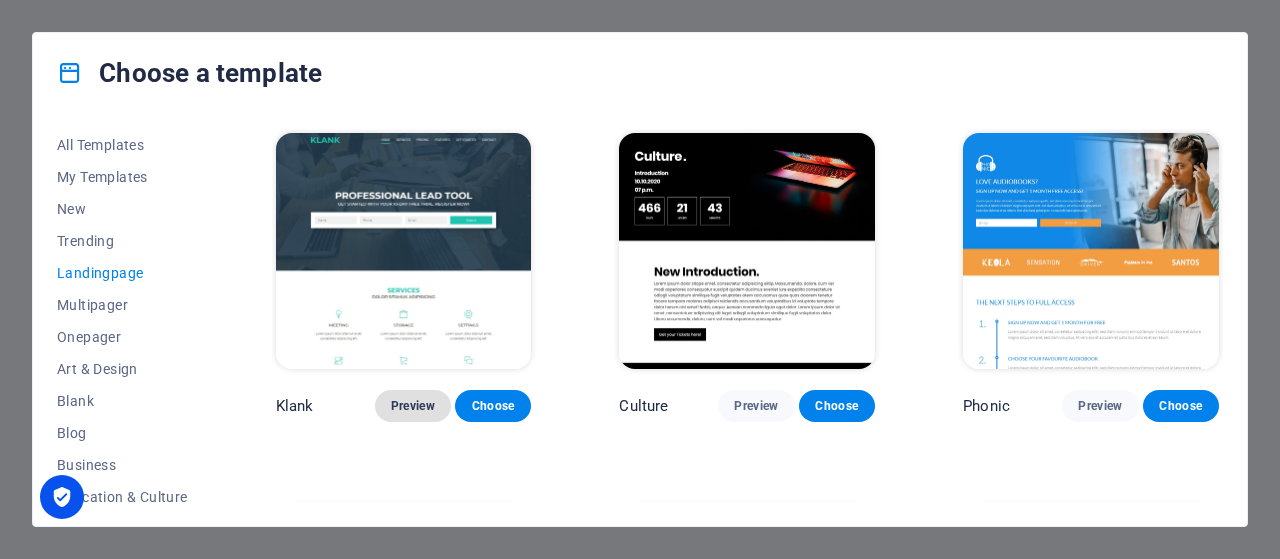 click on "Preview" at bounding box center [413, 406] 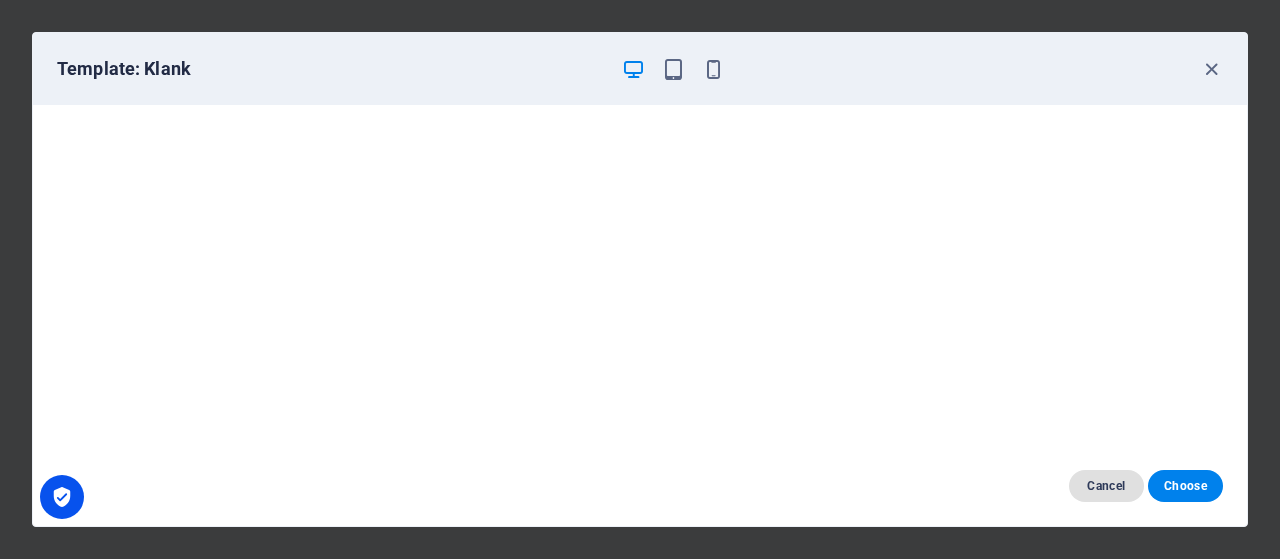 click on "Cancel" at bounding box center (1106, 486) 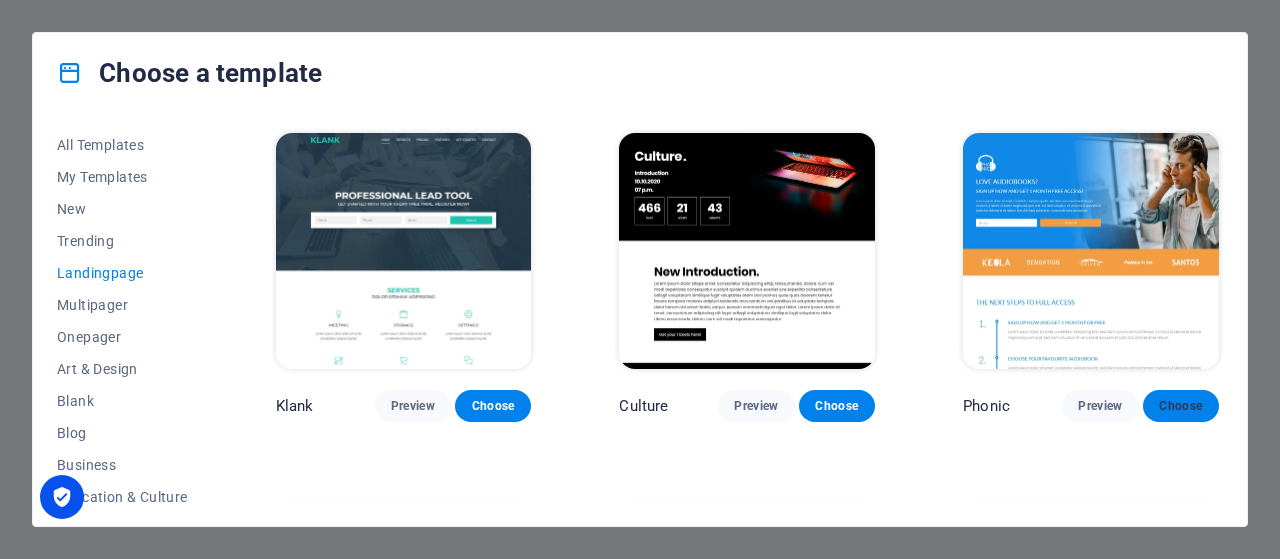click on "Choose" at bounding box center [1181, 406] 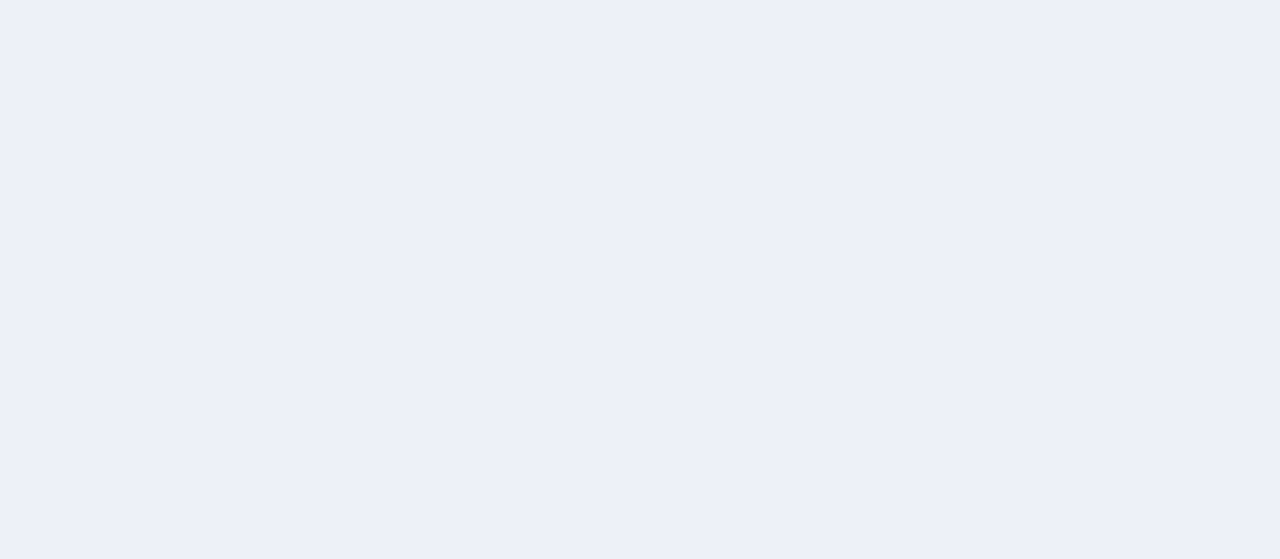 click at bounding box center (640, 279) 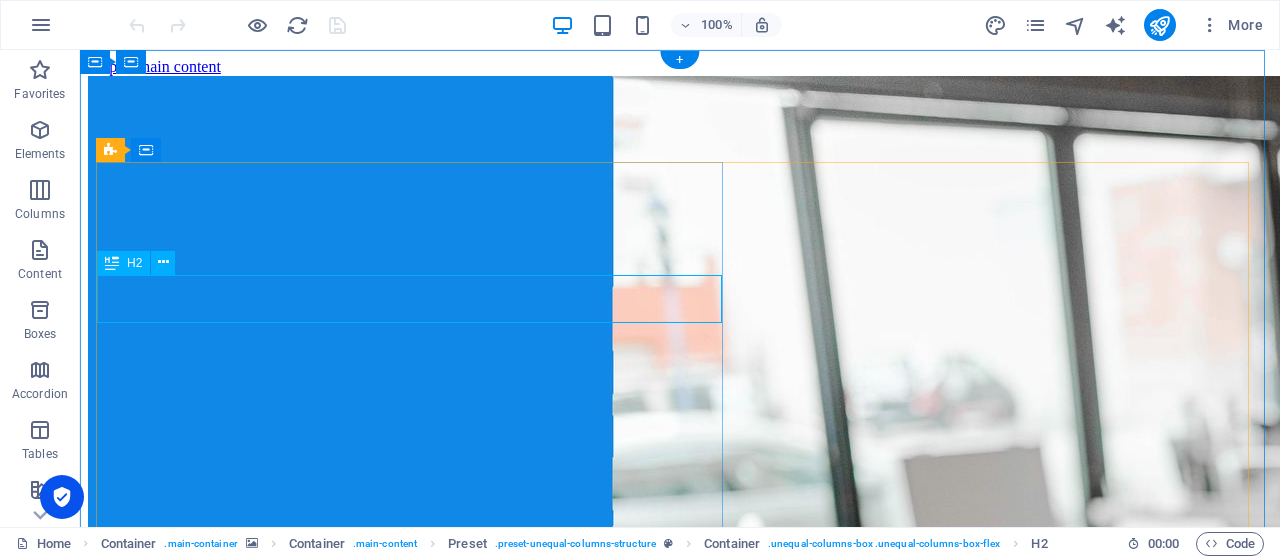 scroll, scrollTop: 0, scrollLeft: 0, axis: both 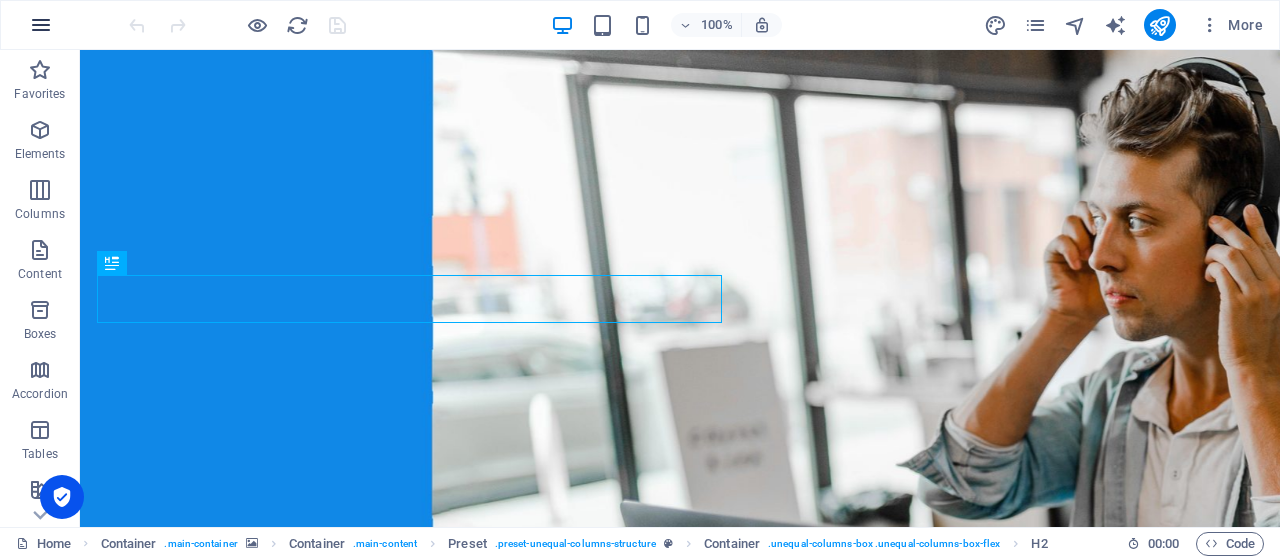 click at bounding box center [41, 25] 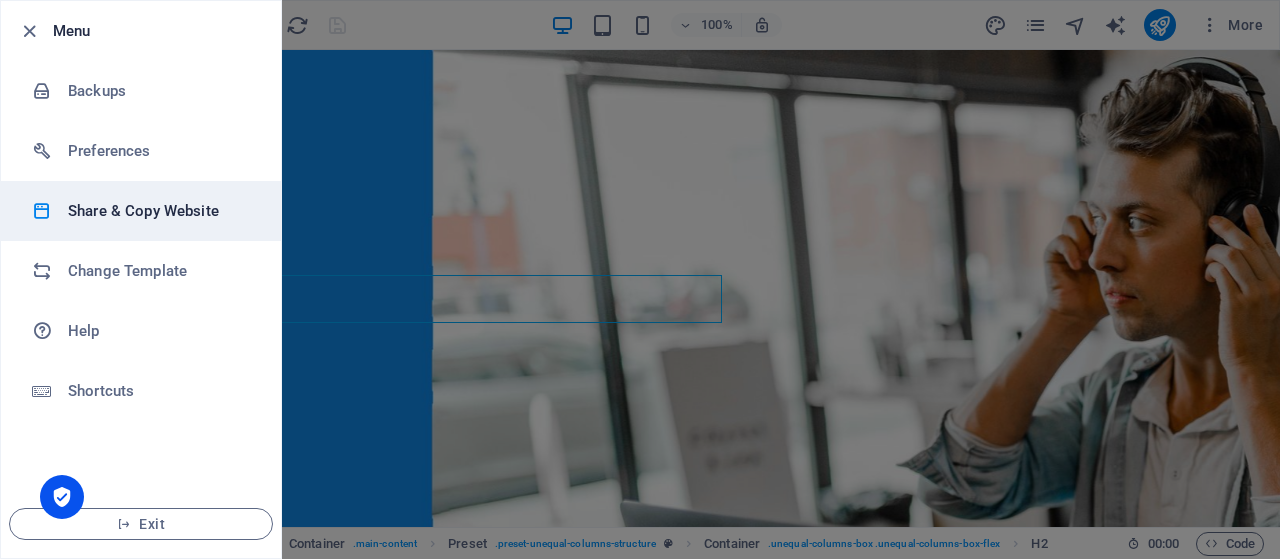 click on "Share & Copy Website" at bounding box center (160, 211) 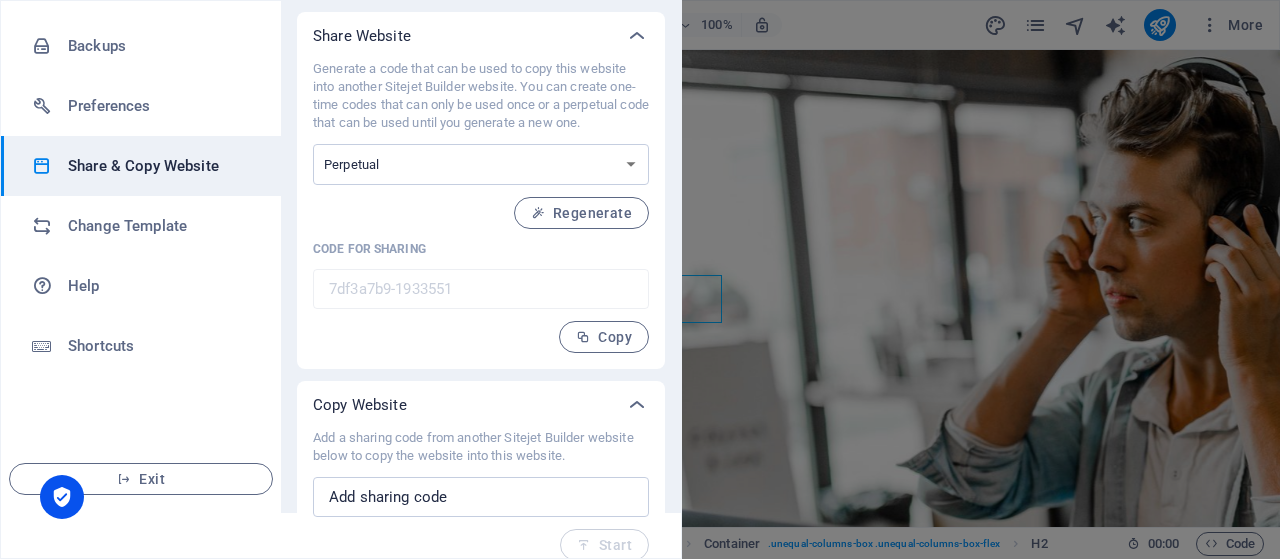 scroll, scrollTop: 64, scrollLeft: 0, axis: vertical 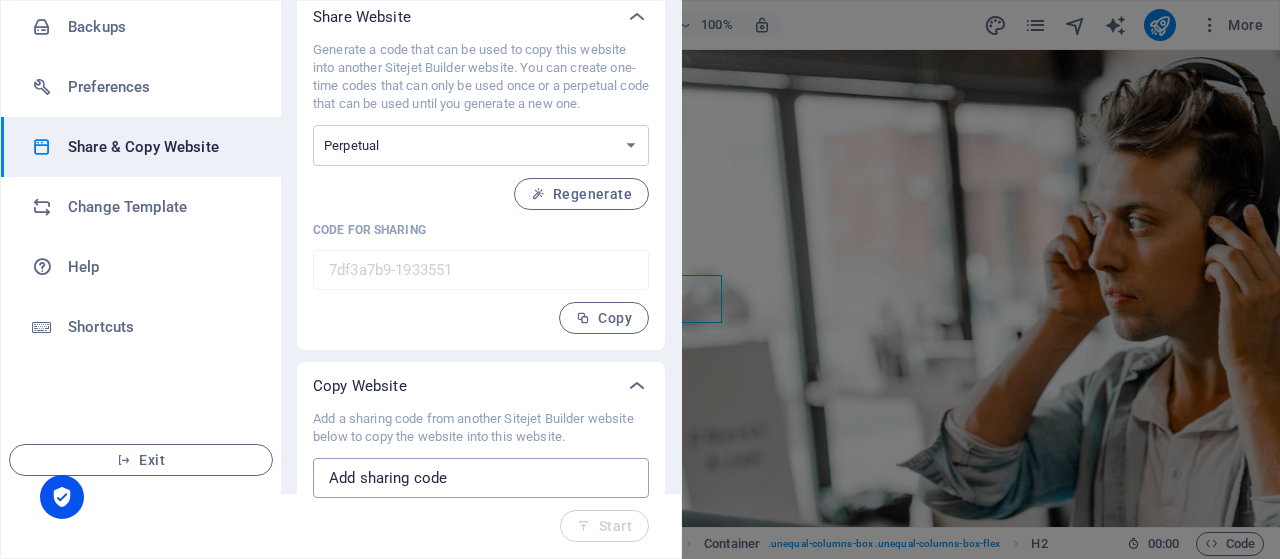 click at bounding box center [481, 478] 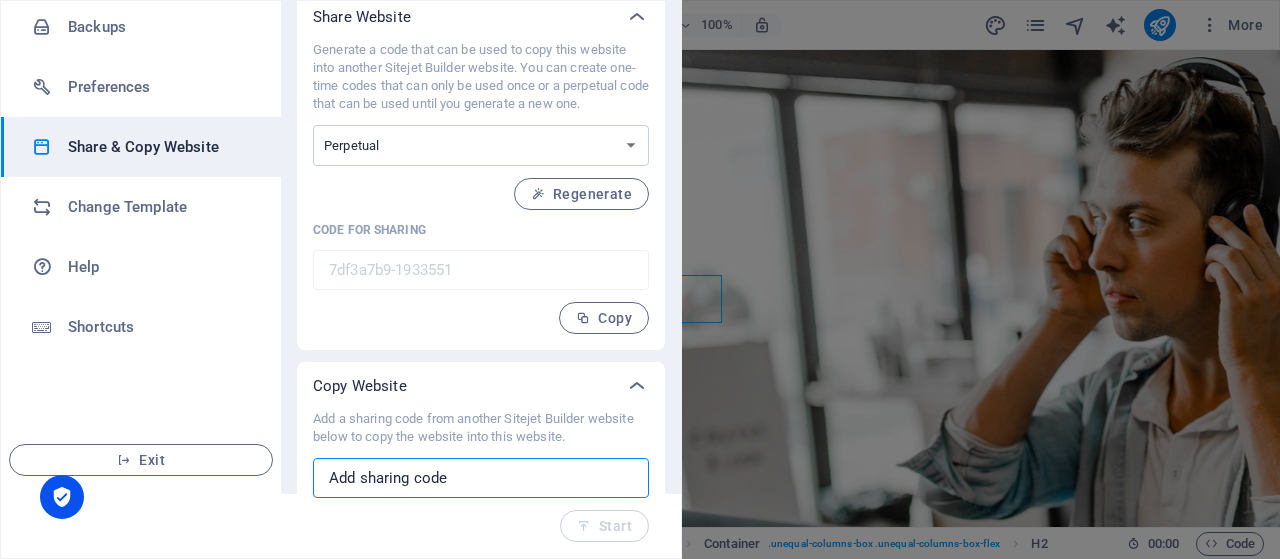 paste on "web.compuplanetcr.com" 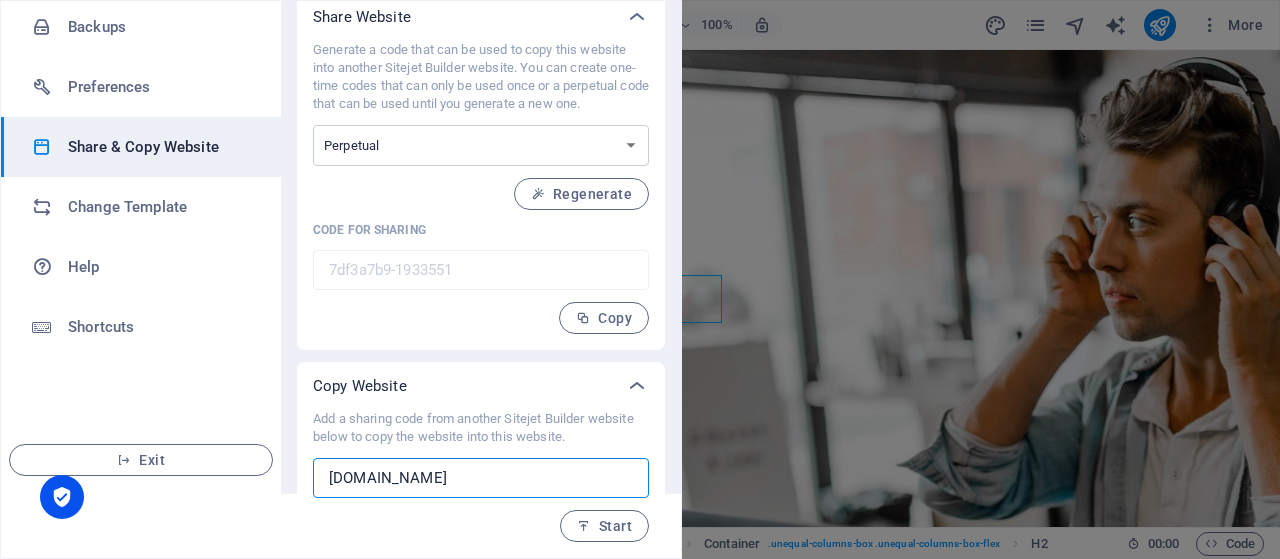drag, startPoint x: 529, startPoint y: 484, endPoint x: 246, endPoint y: 480, distance: 283.02826 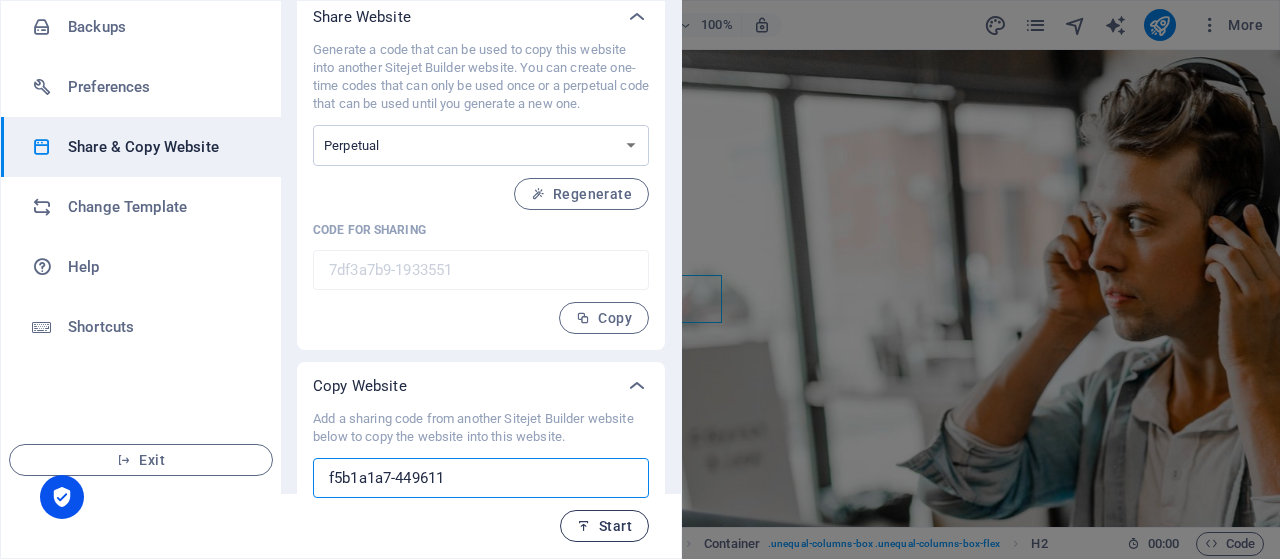 type on "f5b1a1a7-449611" 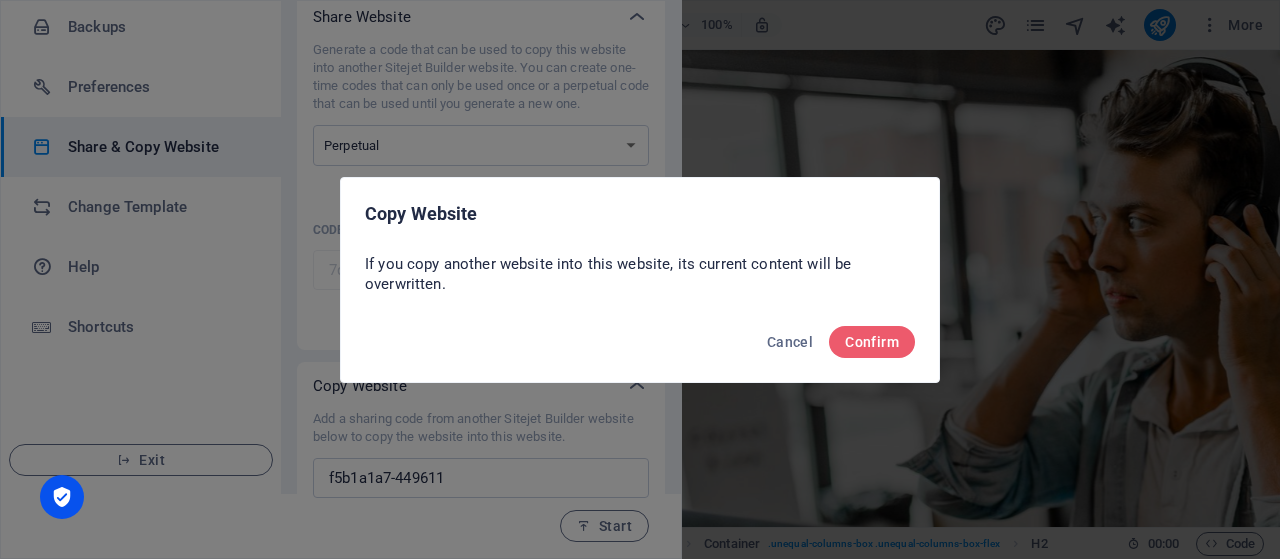 drag, startPoint x: 377, startPoint y: 261, endPoint x: 803, endPoint y: 283, distance: 426.5677 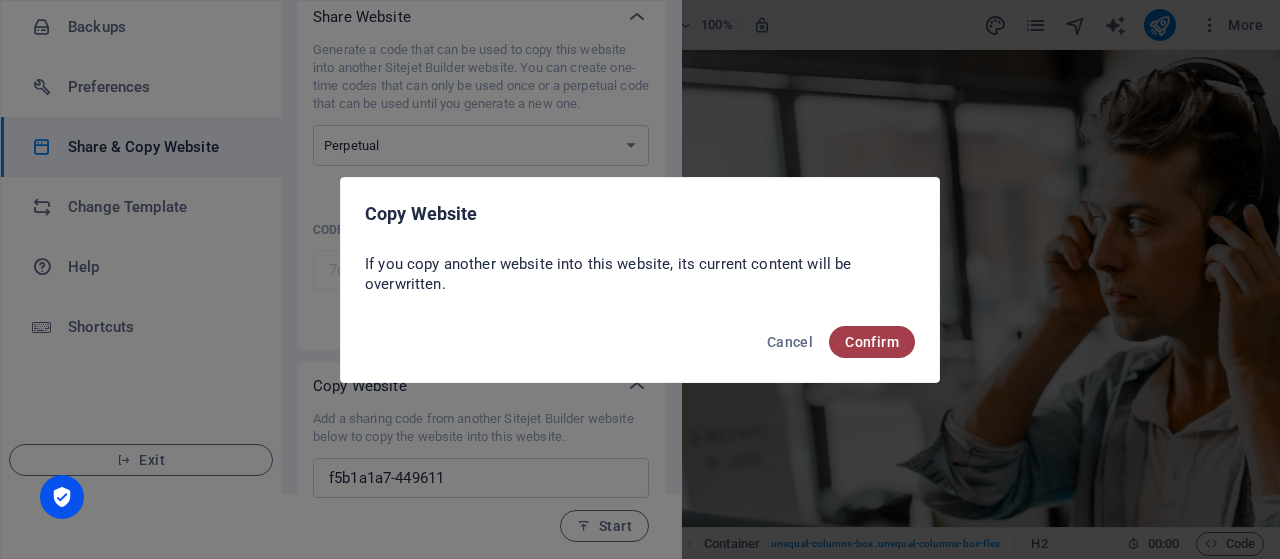 click on "Confirm" at bounding box center [872, 342] 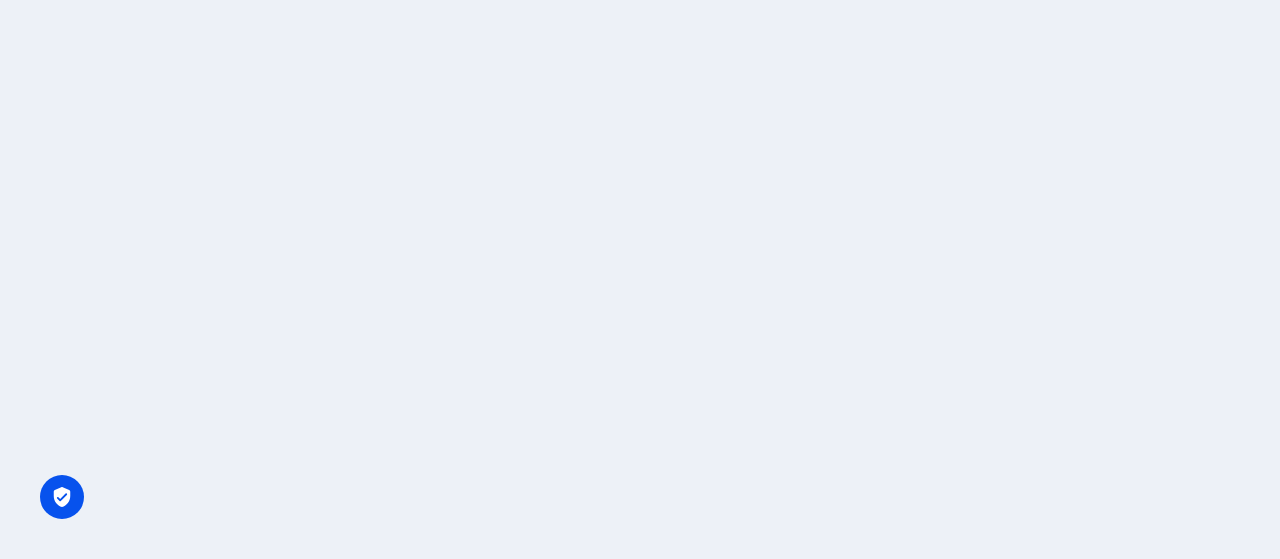 scroll, scrollTop: 0, scrollLeft: 0, axis: both 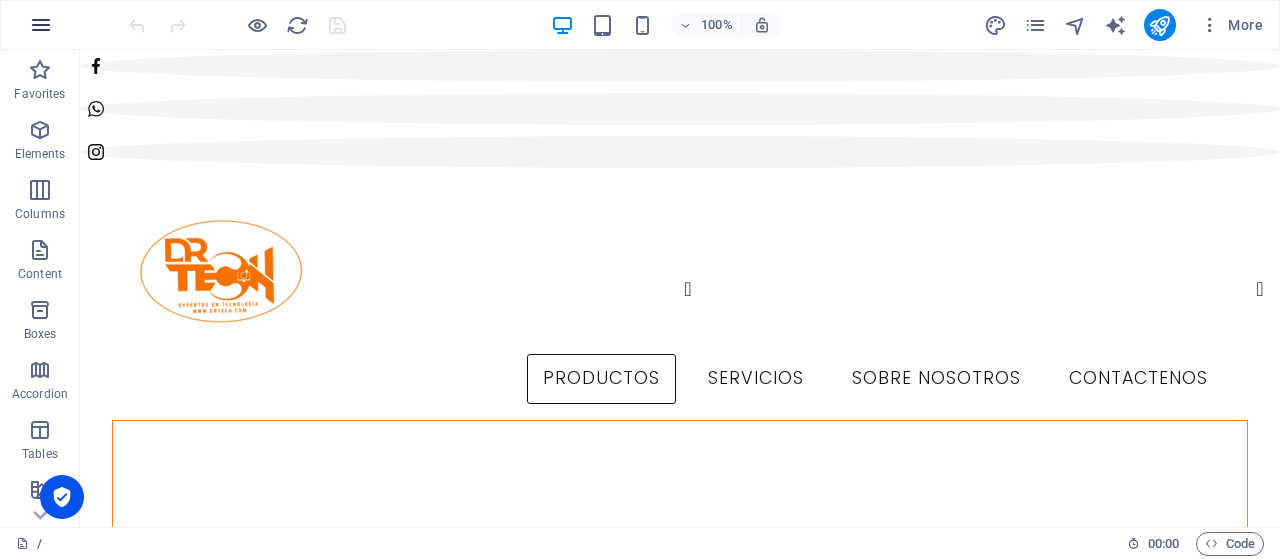 click at bounding box center (41, 25) 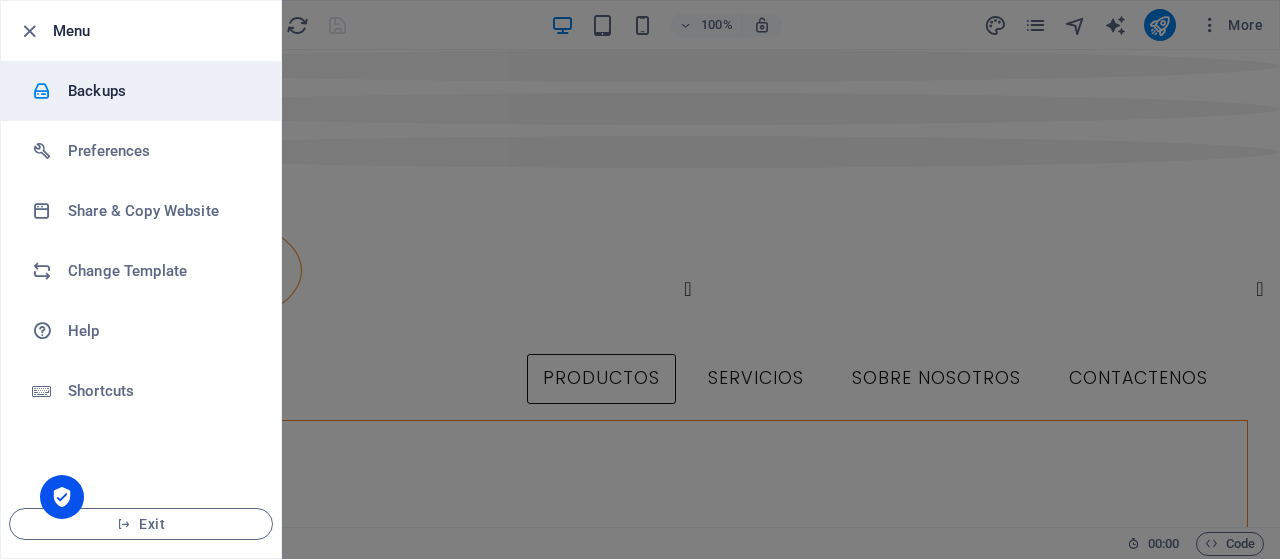 click on "Backups" at bounding box center (160, 91) 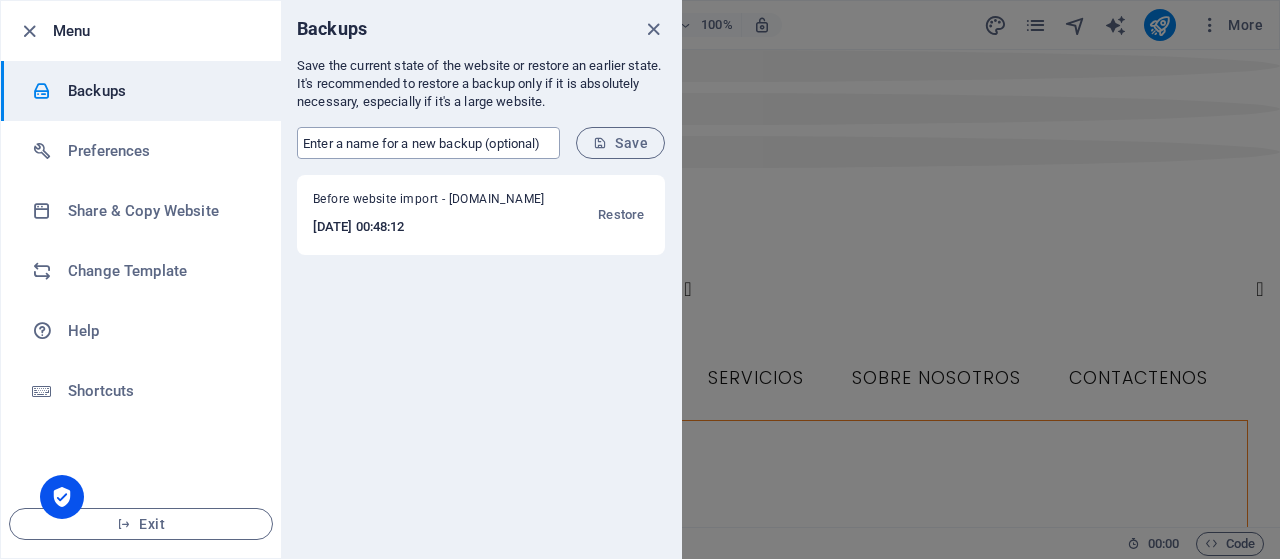 click at bounding box center [428, 143] 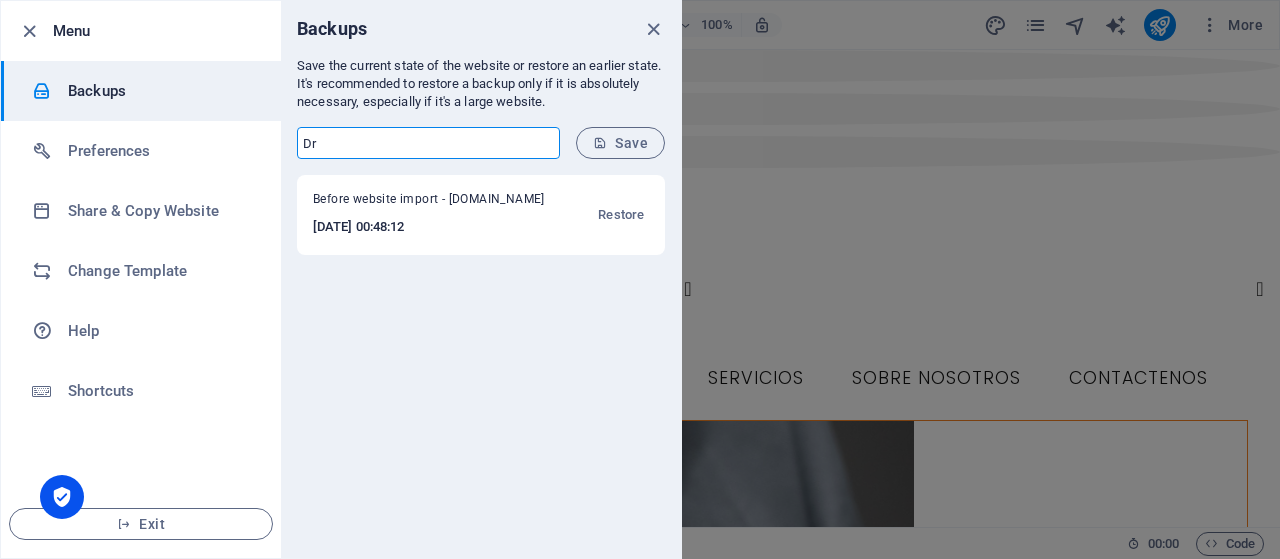 type on "DRtechCR" 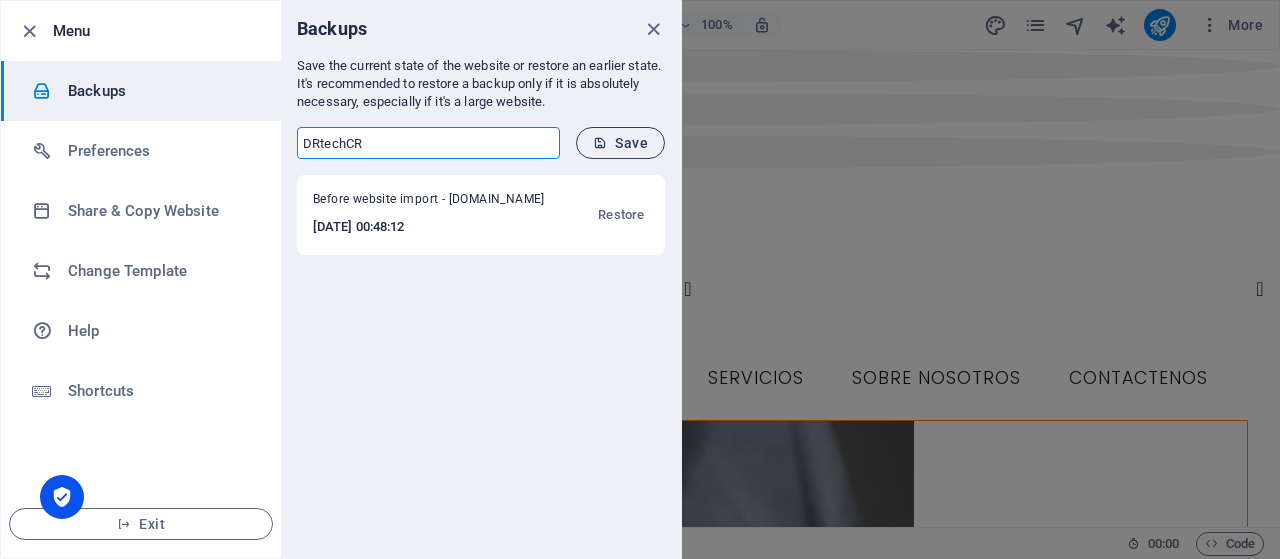 click on "Save" at bounding box center (620, 143) 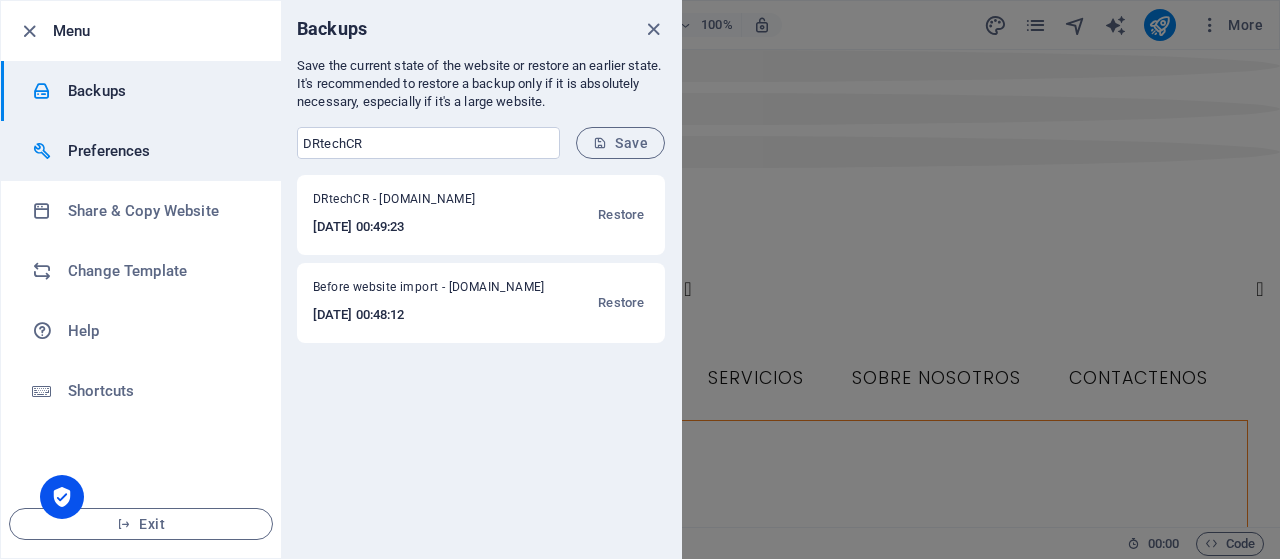 click on "Preferences" at bounding box center [160, 151] 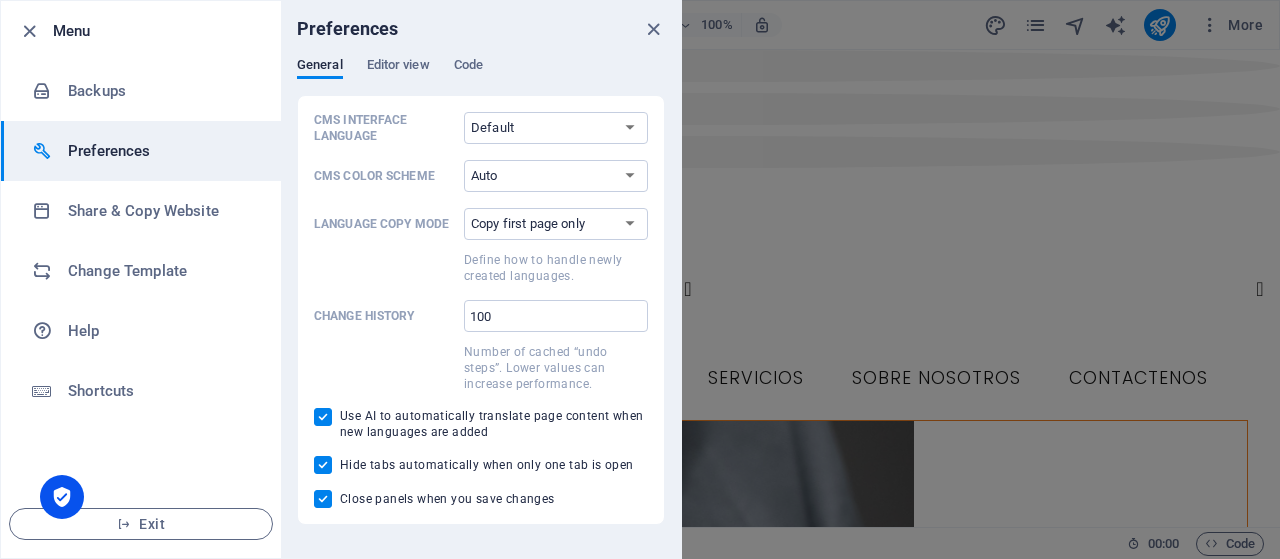 click on "Menu" at bounding box center (159, 31) 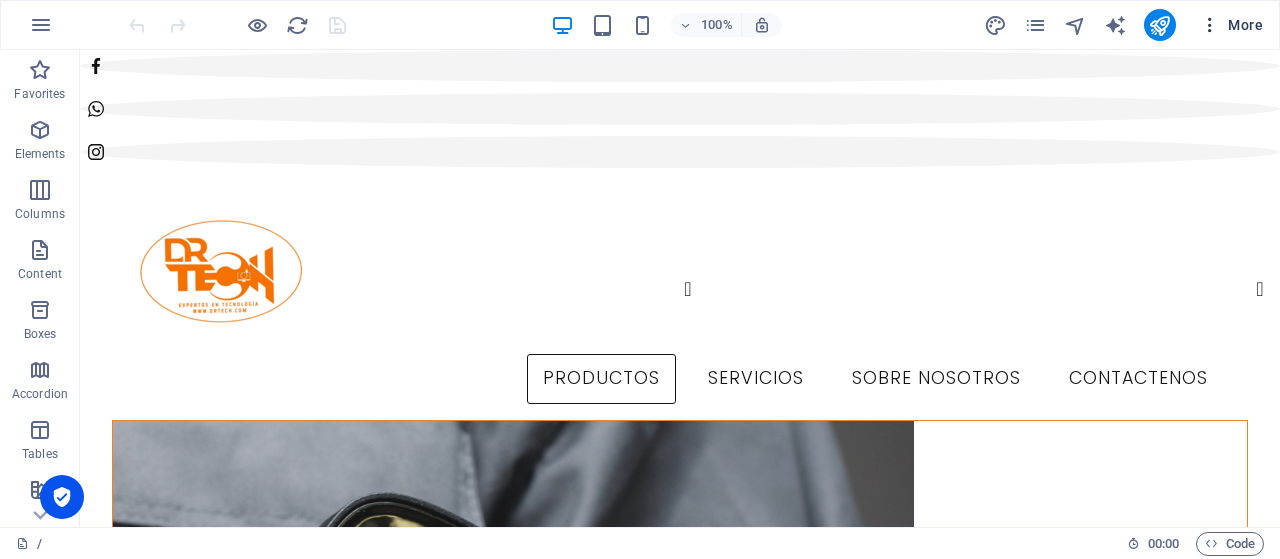 click on "More" at bounding box center (1231, 25) 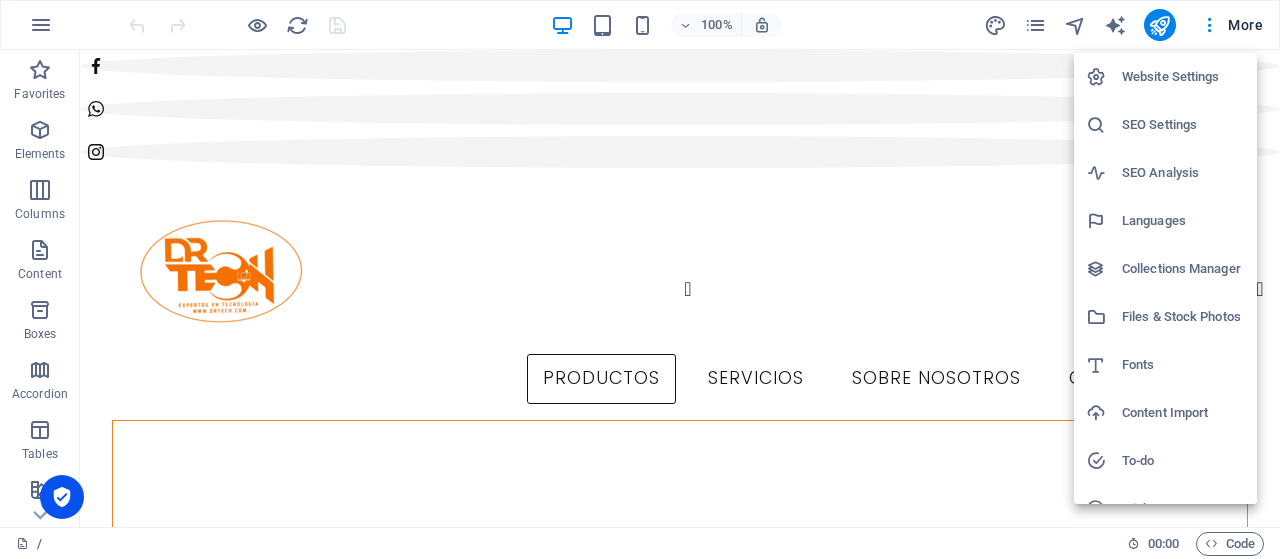 click on "Website Settings" at bounding box center [1183, 77] 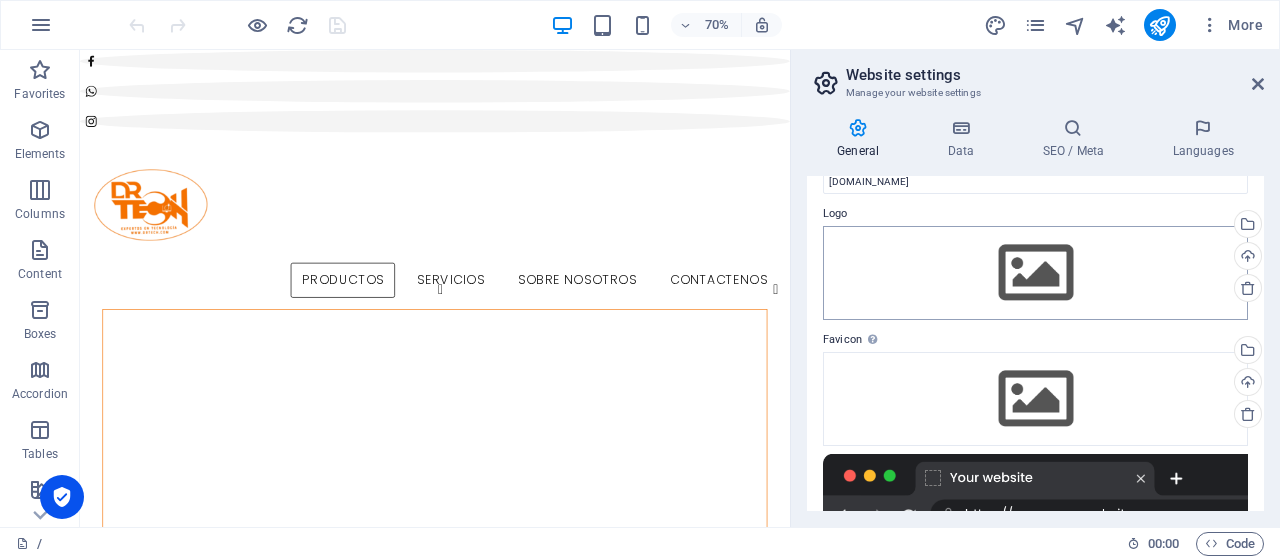 scroll, scrollTop: 0, scrollLeft: 0, axis: both 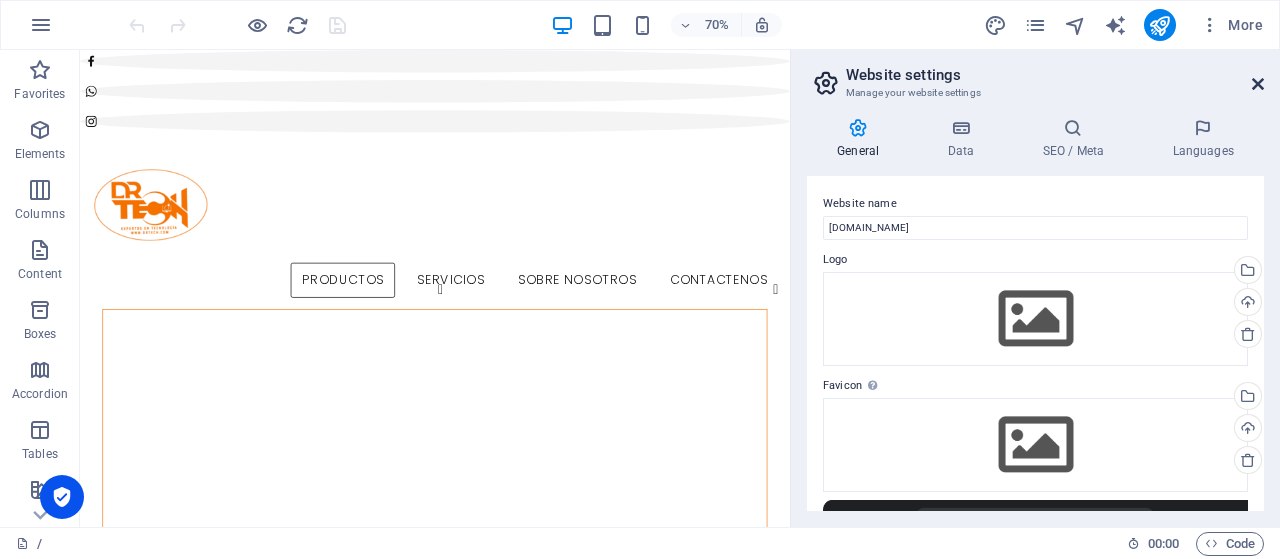 click at bounding box center [1258, 84] 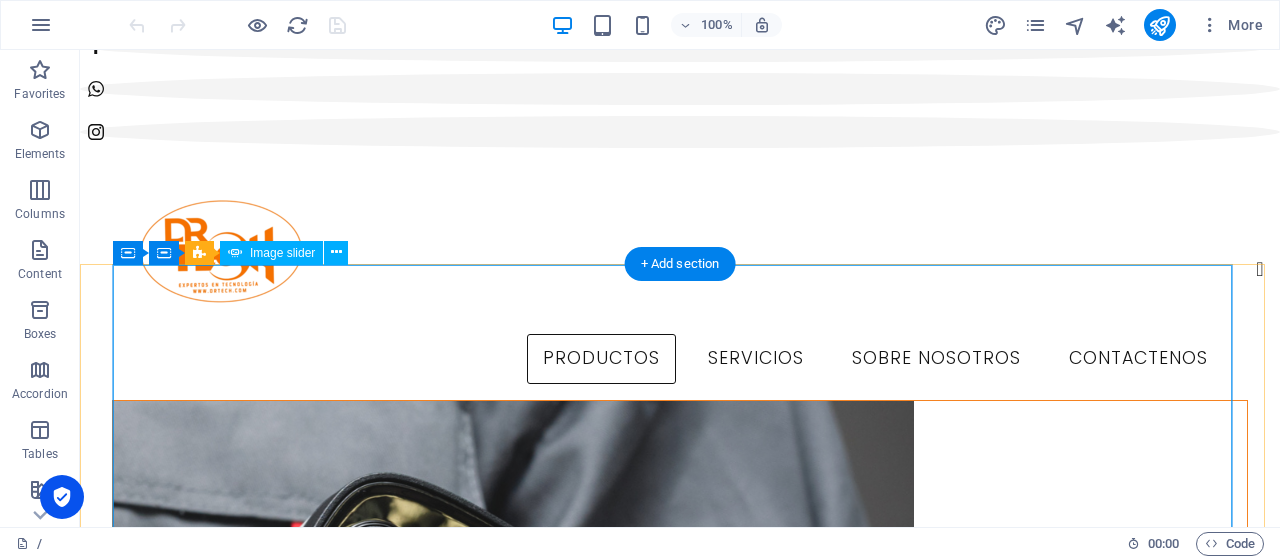 scroll, scrollTop: 0, scrollLeft: 0, axis: both 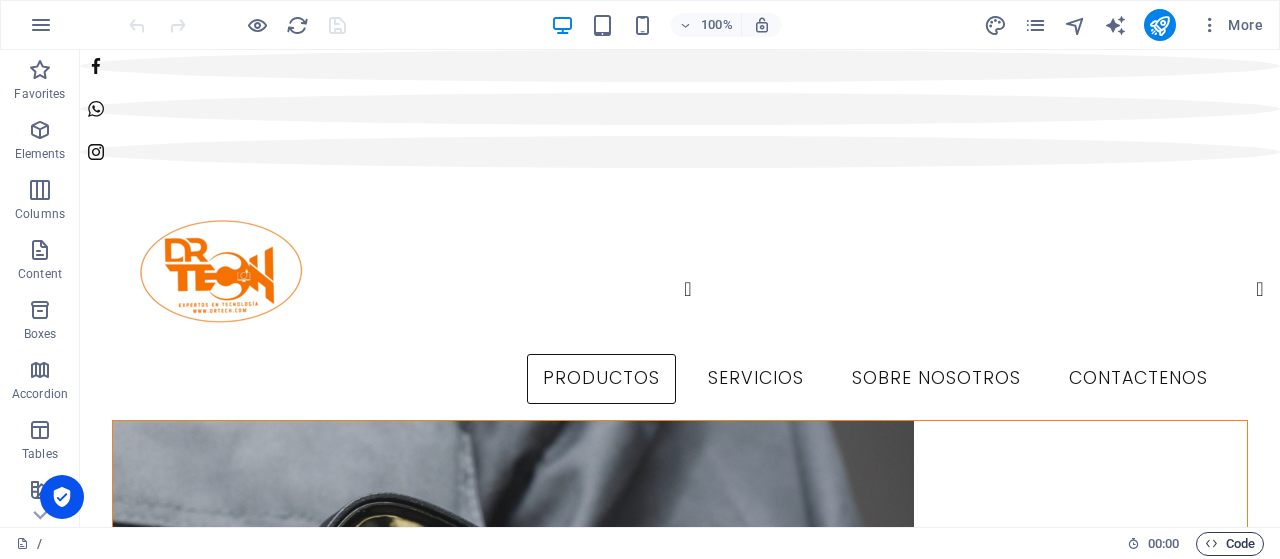 click on "Code" at bounding box center (1230, 544) 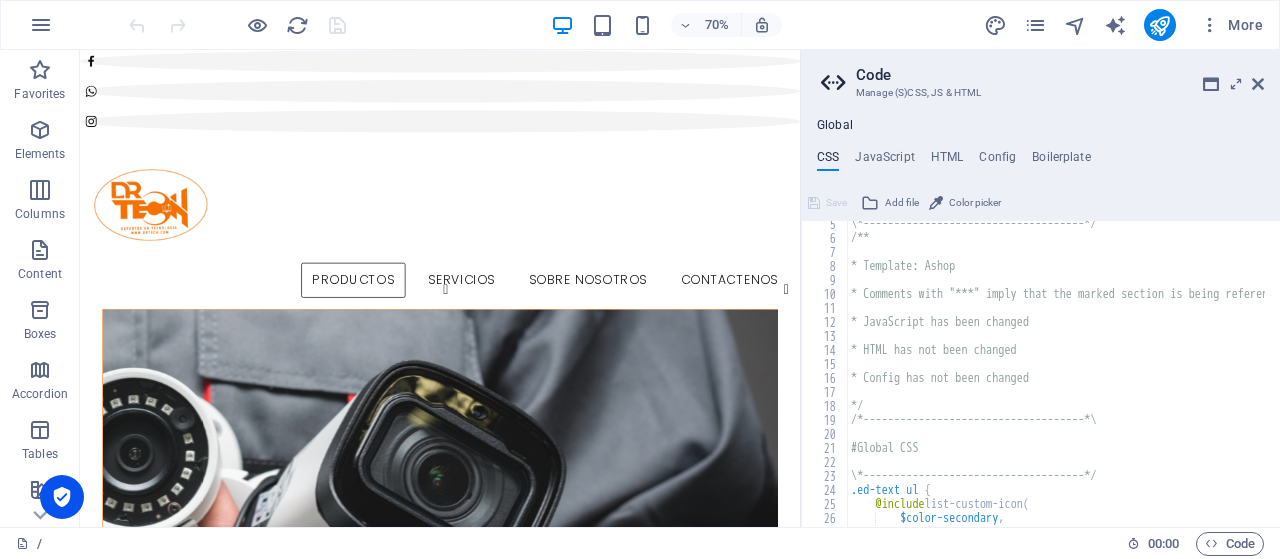 scroll, scrollTop: 0, scrollLeft: 0, axis: both 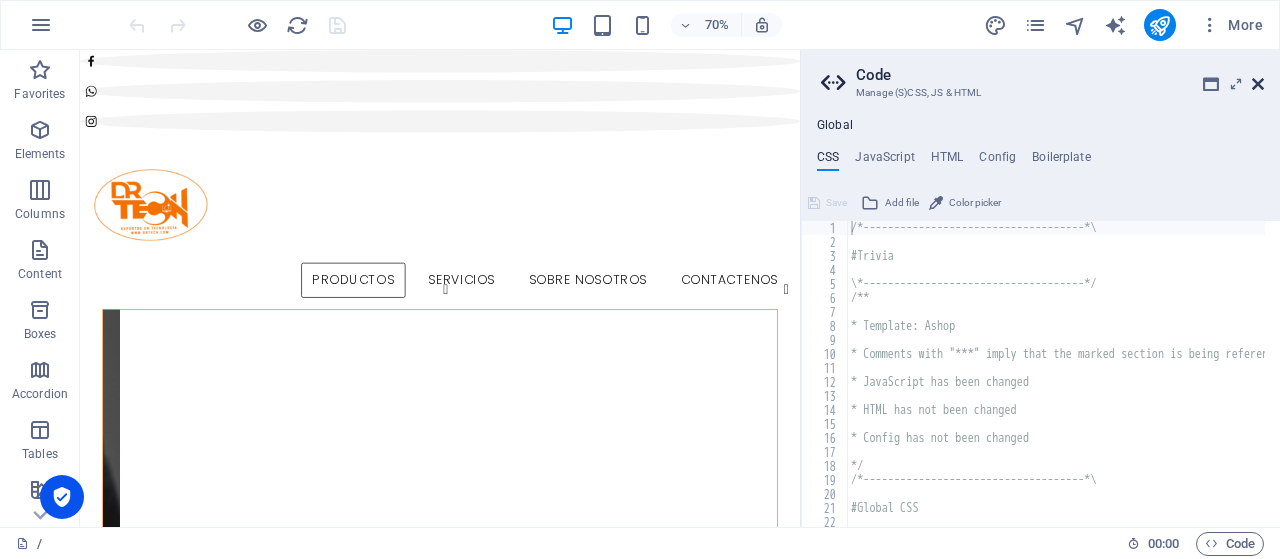click at bounding box center (1258, 84) 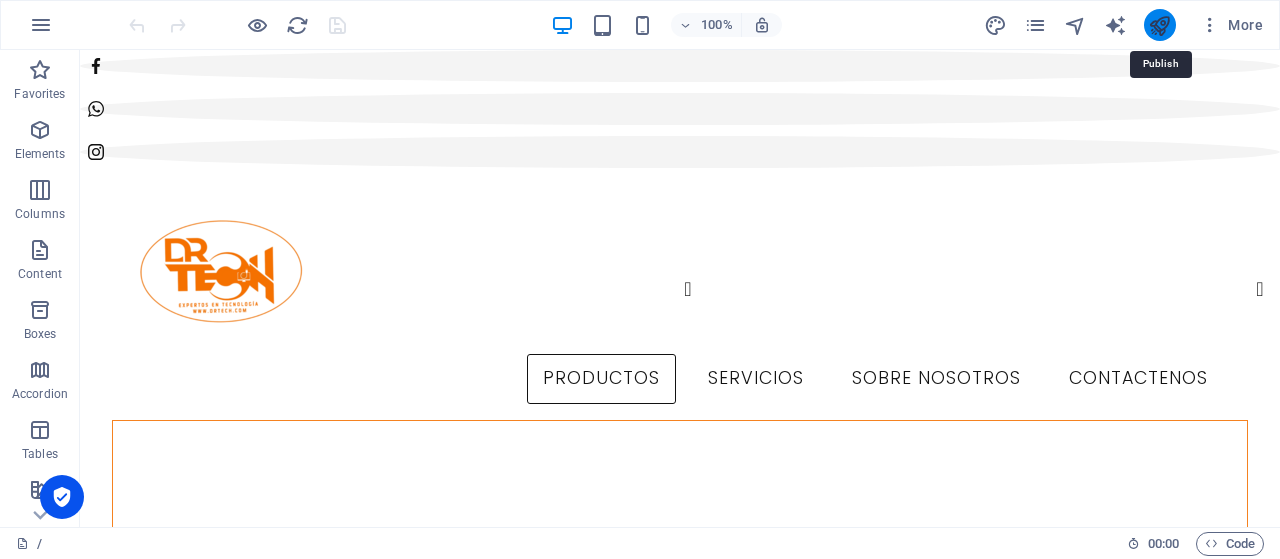 click at bounding box center [1159, 25] 